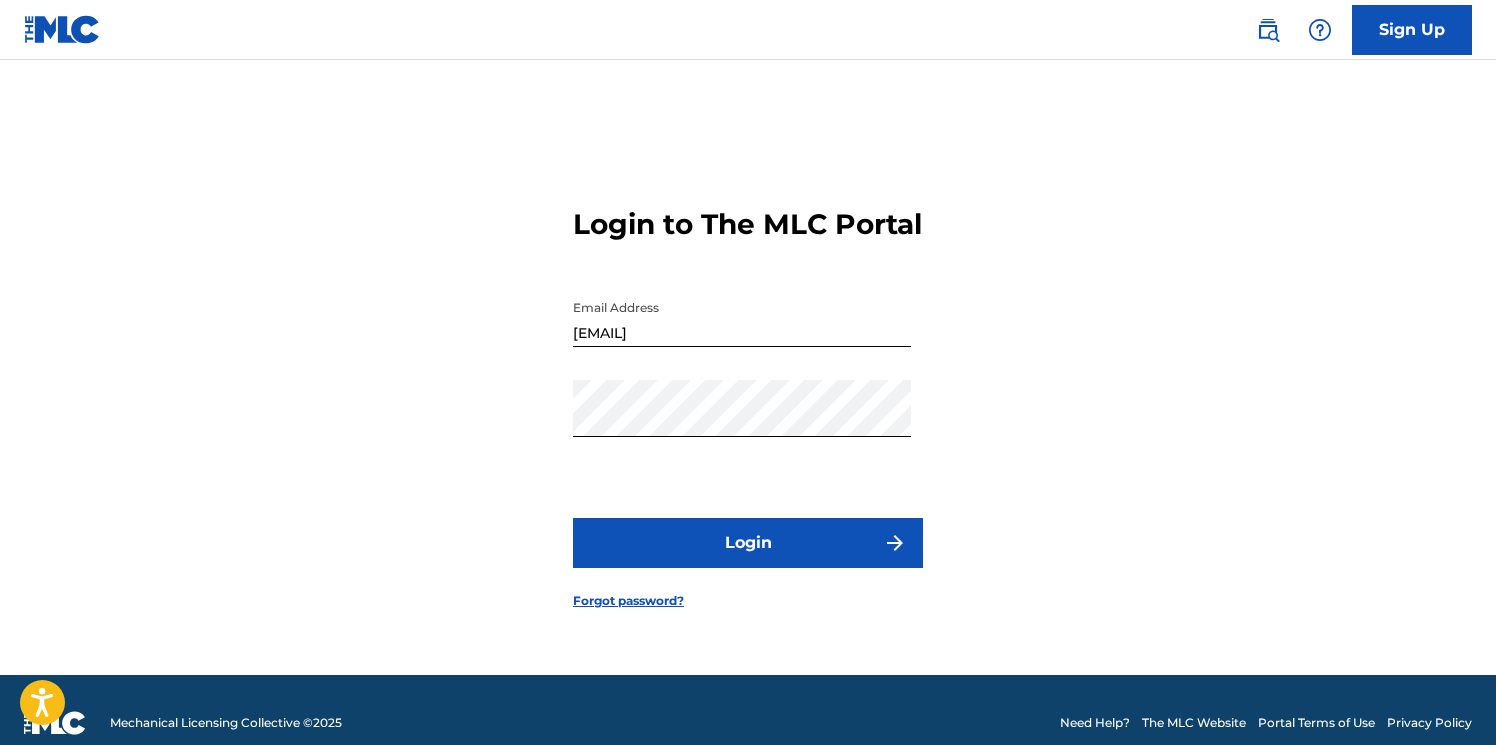 scroll, scrollTop: 0, scrollLeft: 0, axis: both 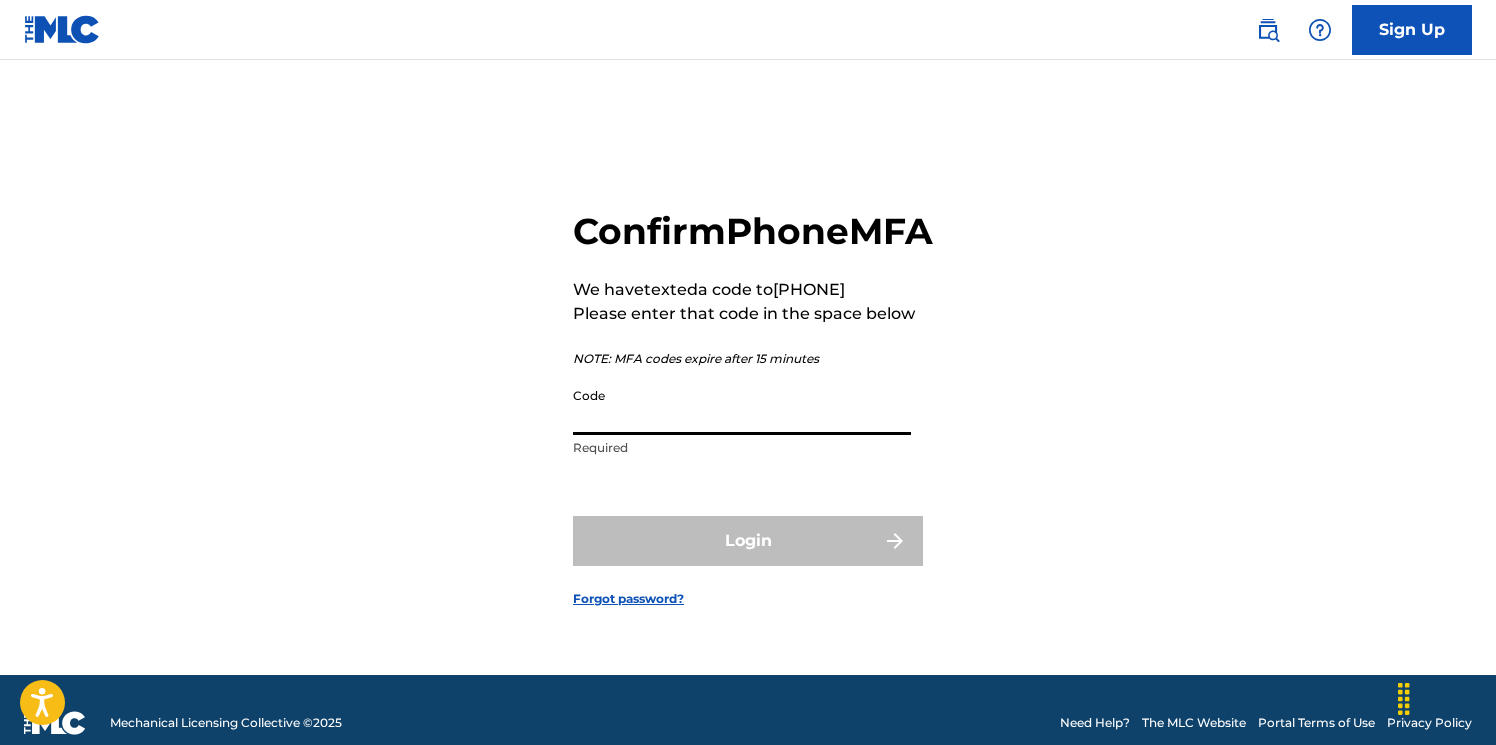 click on "Code" at bounding box center [742, 406] 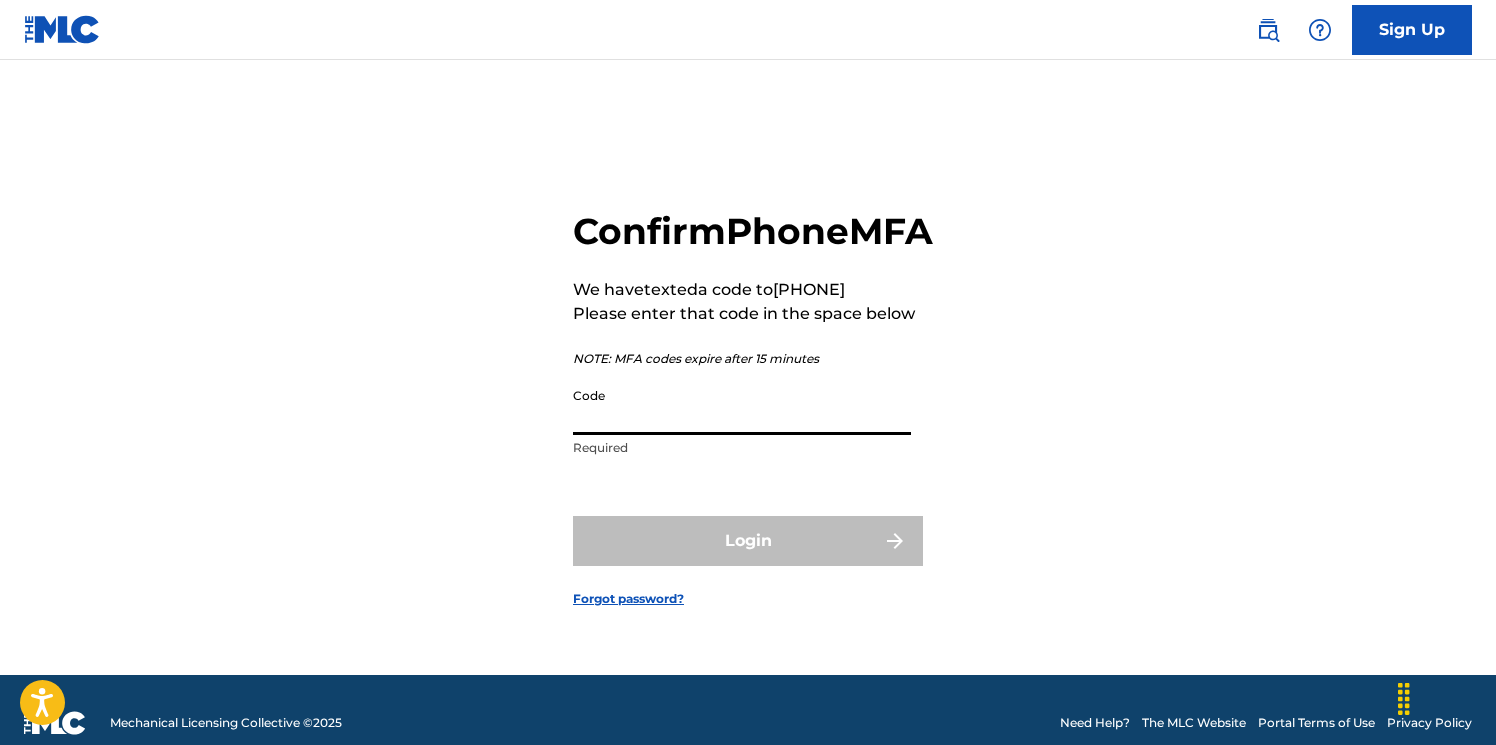 click on "Code" at bounding box center [742, 406] 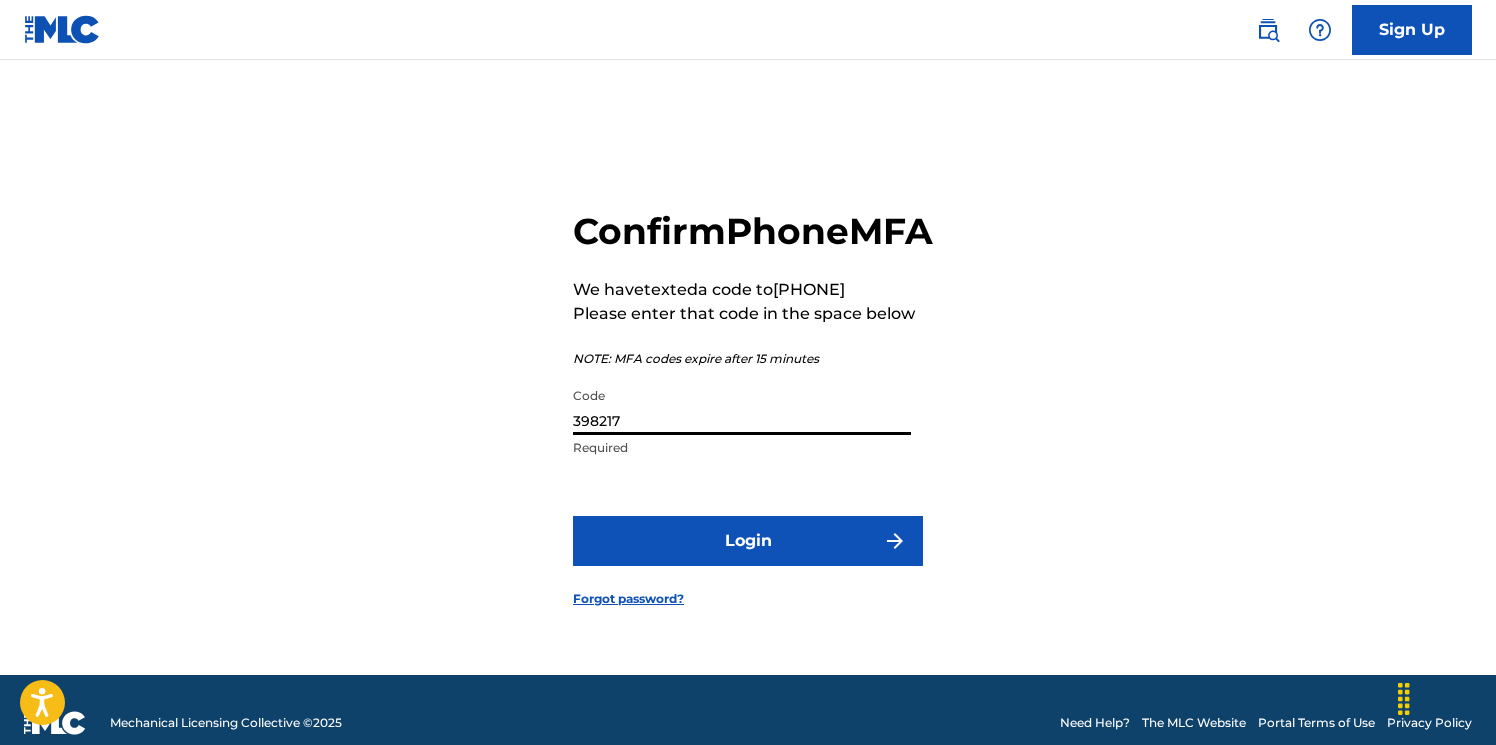 type on "398217" 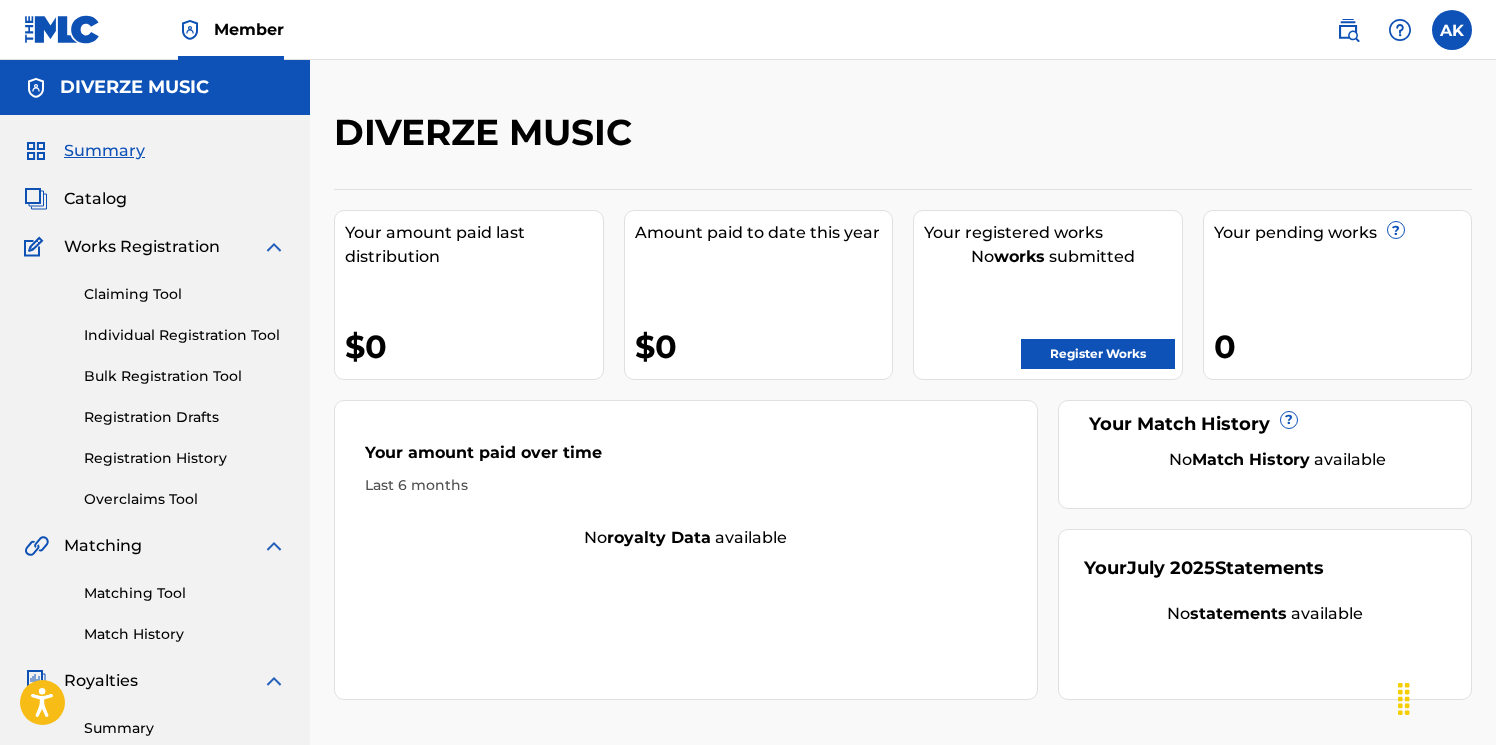 click on "Catalog" at bounding box center (95, 199) 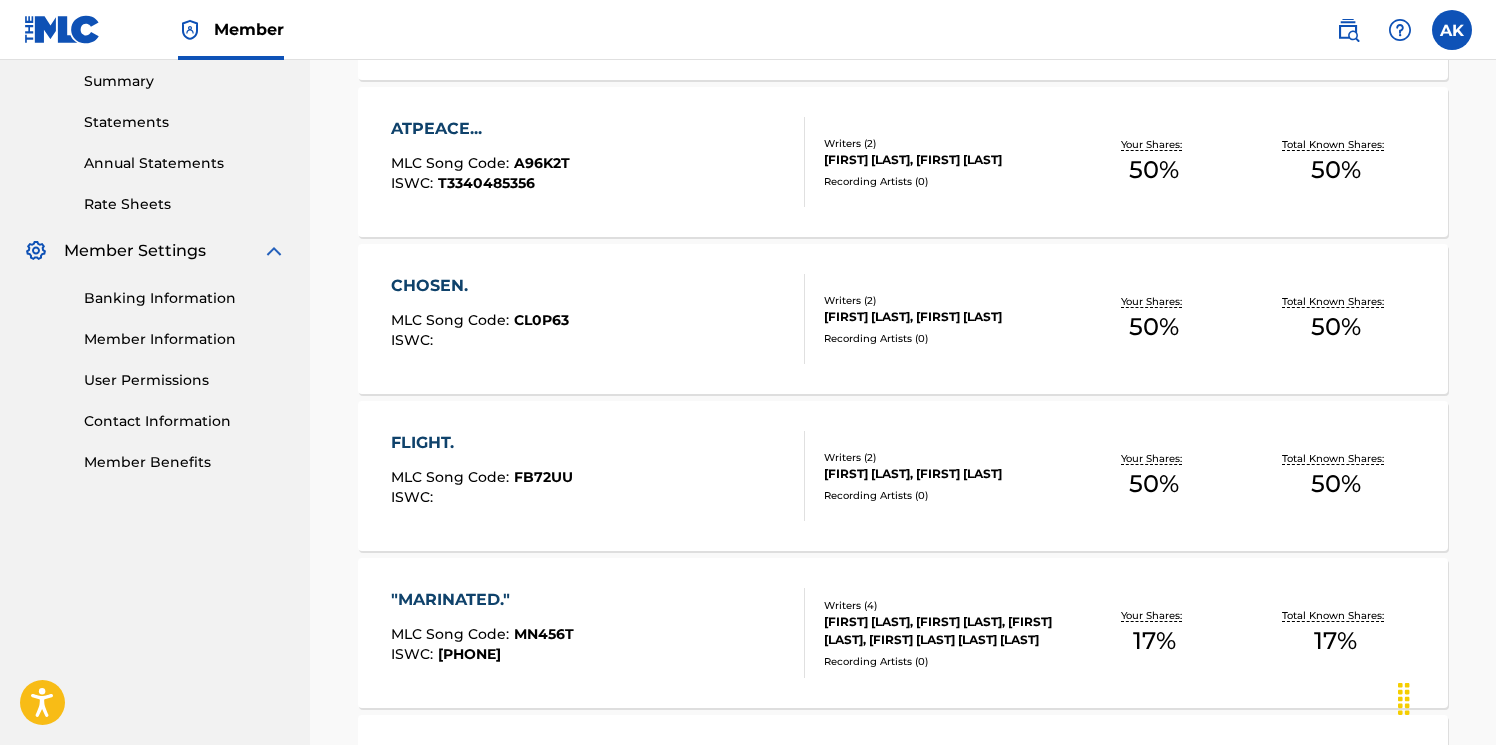 scroll, scrollTop: 727, scrollLeft: 0, axis: vertical 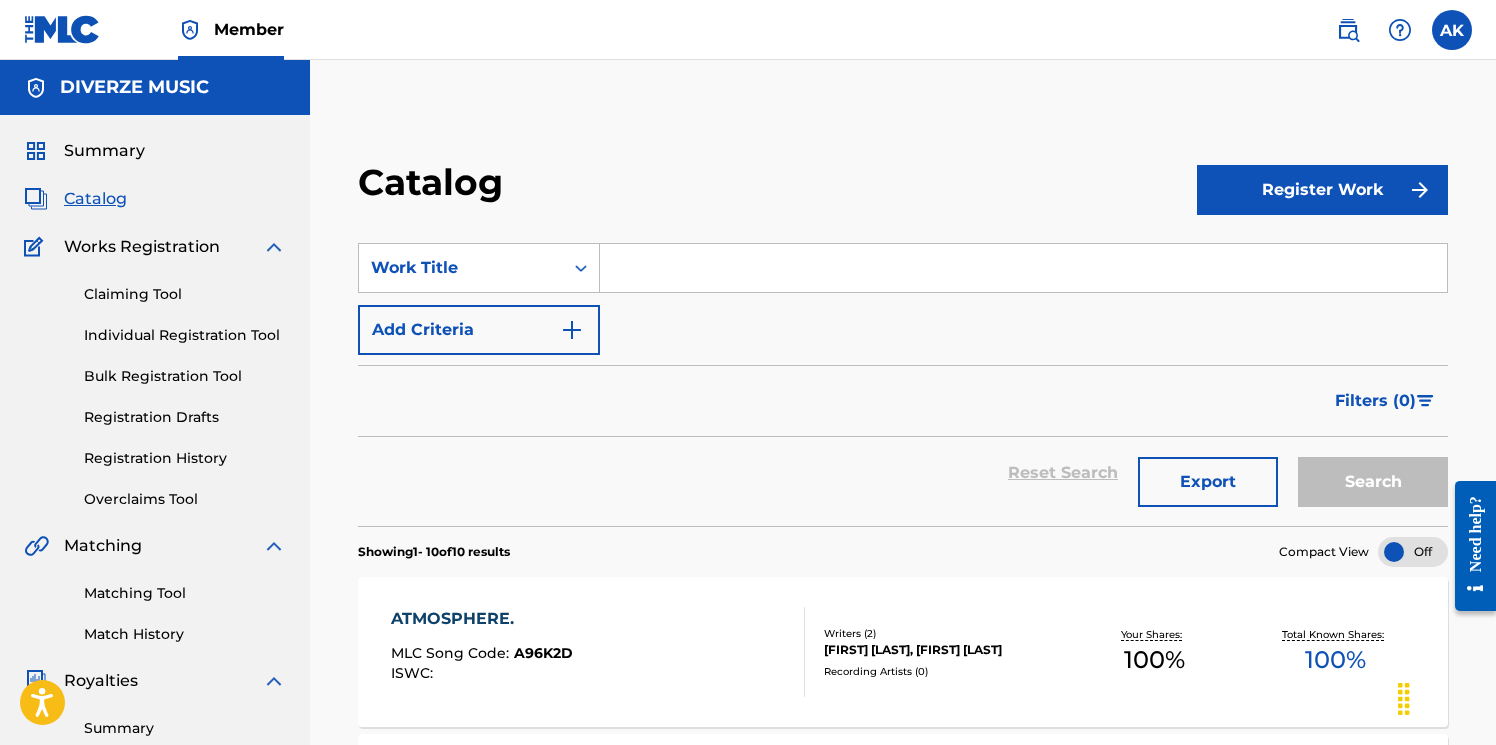 click on "Catalog" at bounding box center [95, 199] 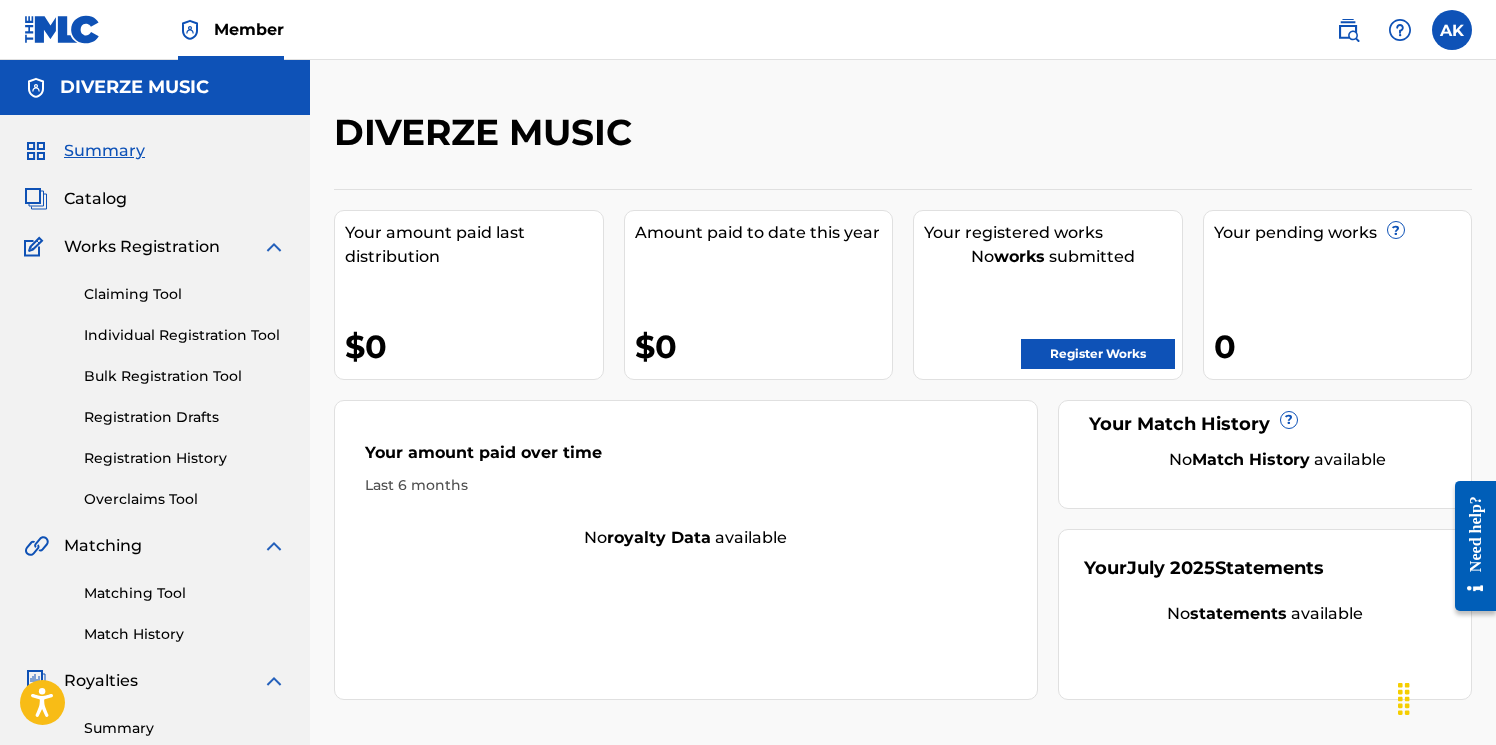 click on "Summary Catalog Works Registration Claiming Tool Individual Registration Tool Bulk Registration Tool Registration Drafts Registration History Overclaims Tool Matching Matching Tool Match History Royalties Summary Statements Annual Statements Rate Sheets Member Settings Banking Information Member Information User Permissions Contact Information Member Benefits" at bounding box center (155, 629) 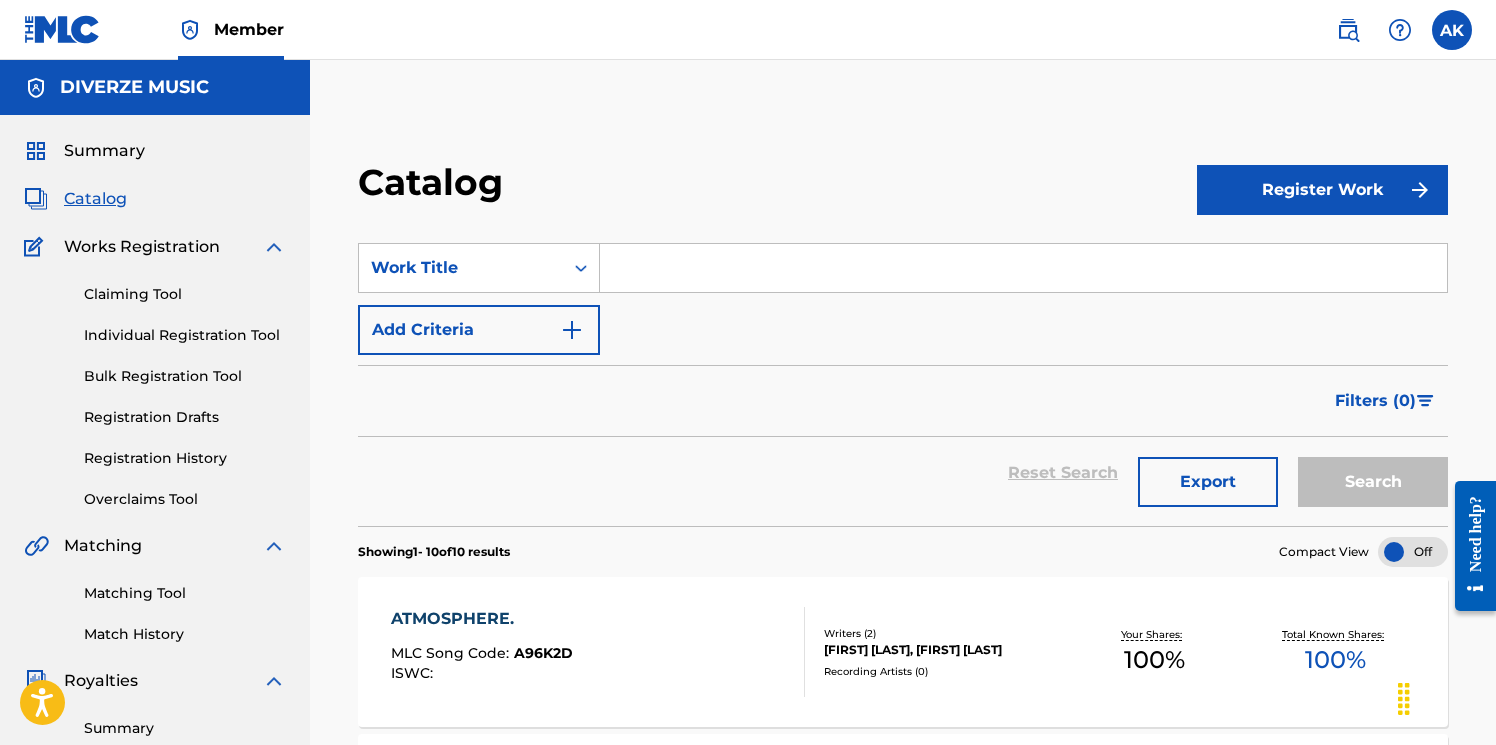 click on "Individual Registration Tool" at bounding box center [185, 335] 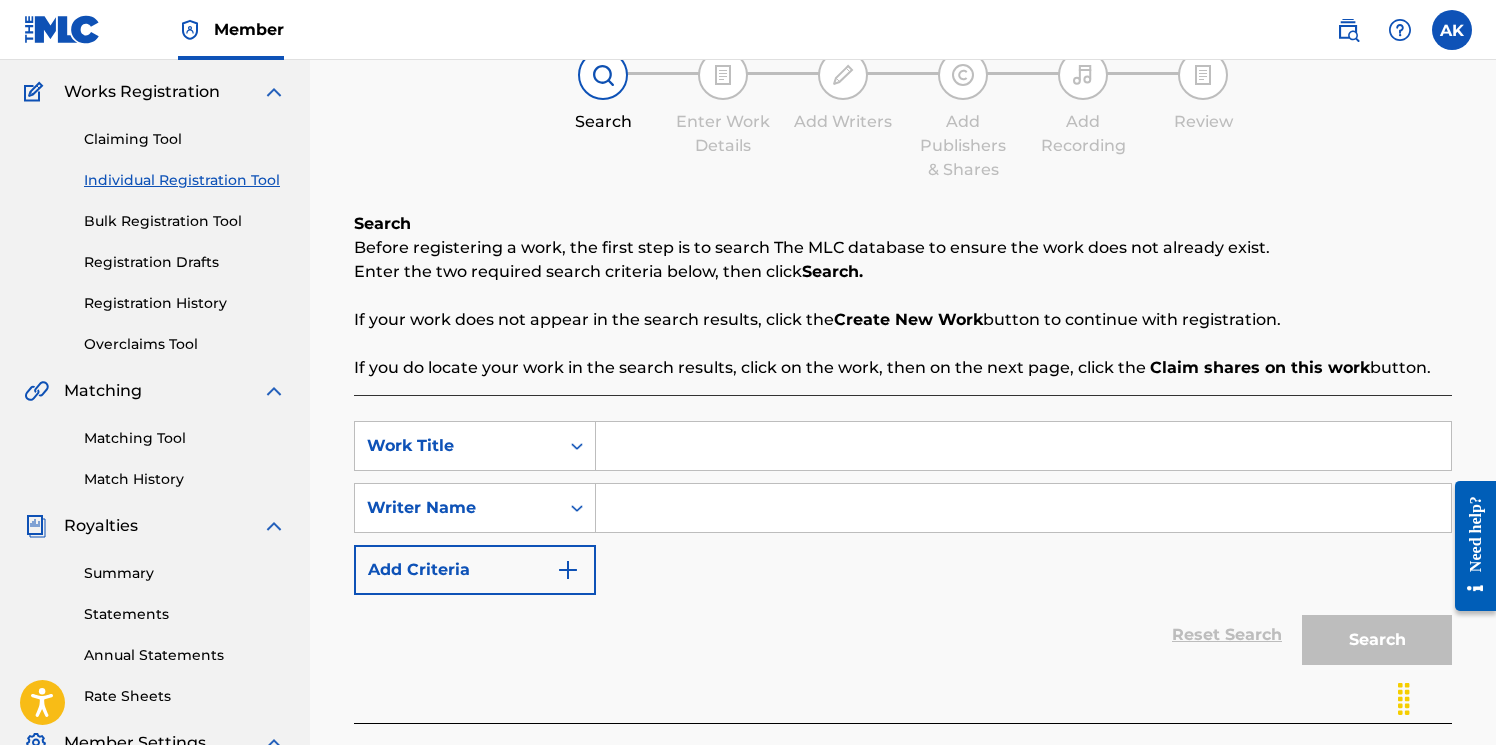 scroll, scrollTop: 174, scrollLeft: 0, axis: vertical 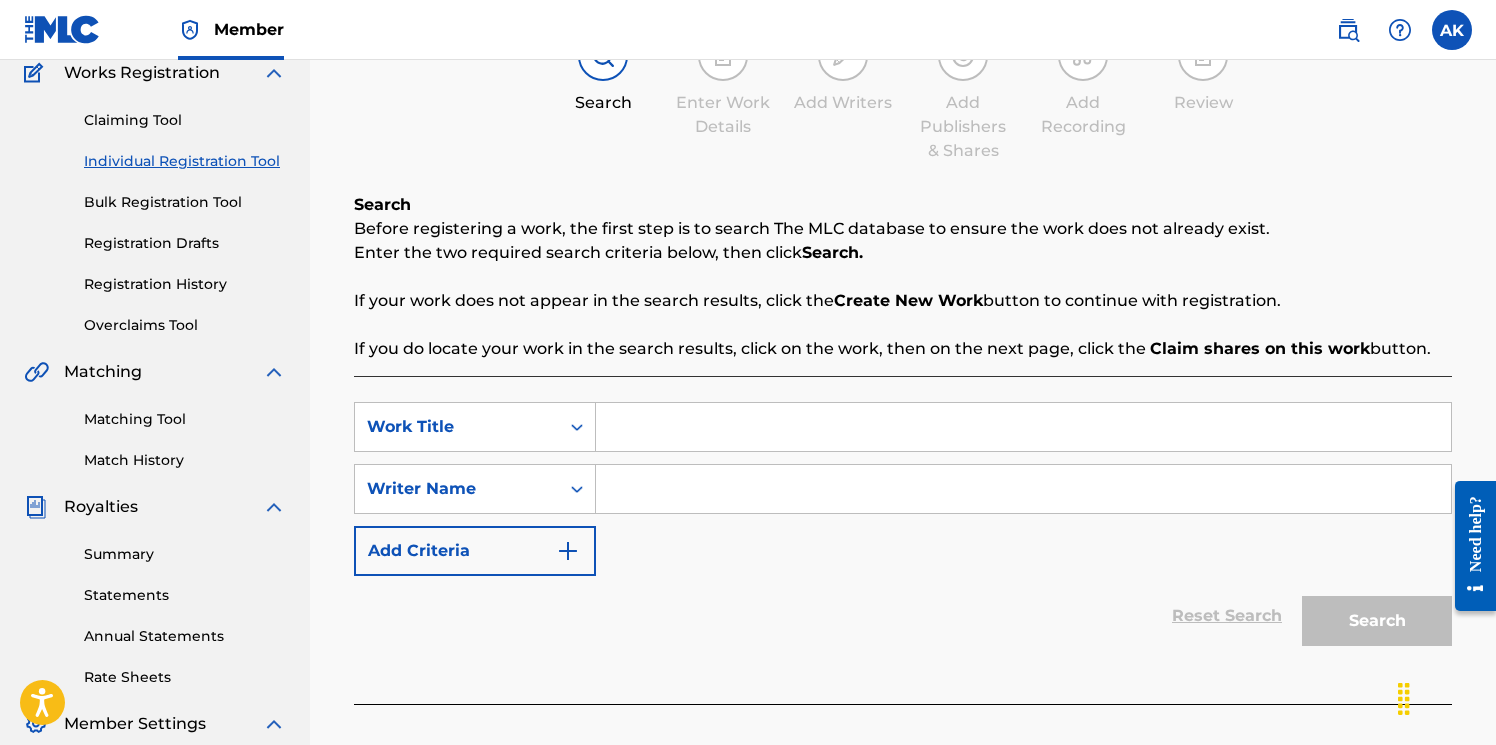click at bounding box center [1023, 427] 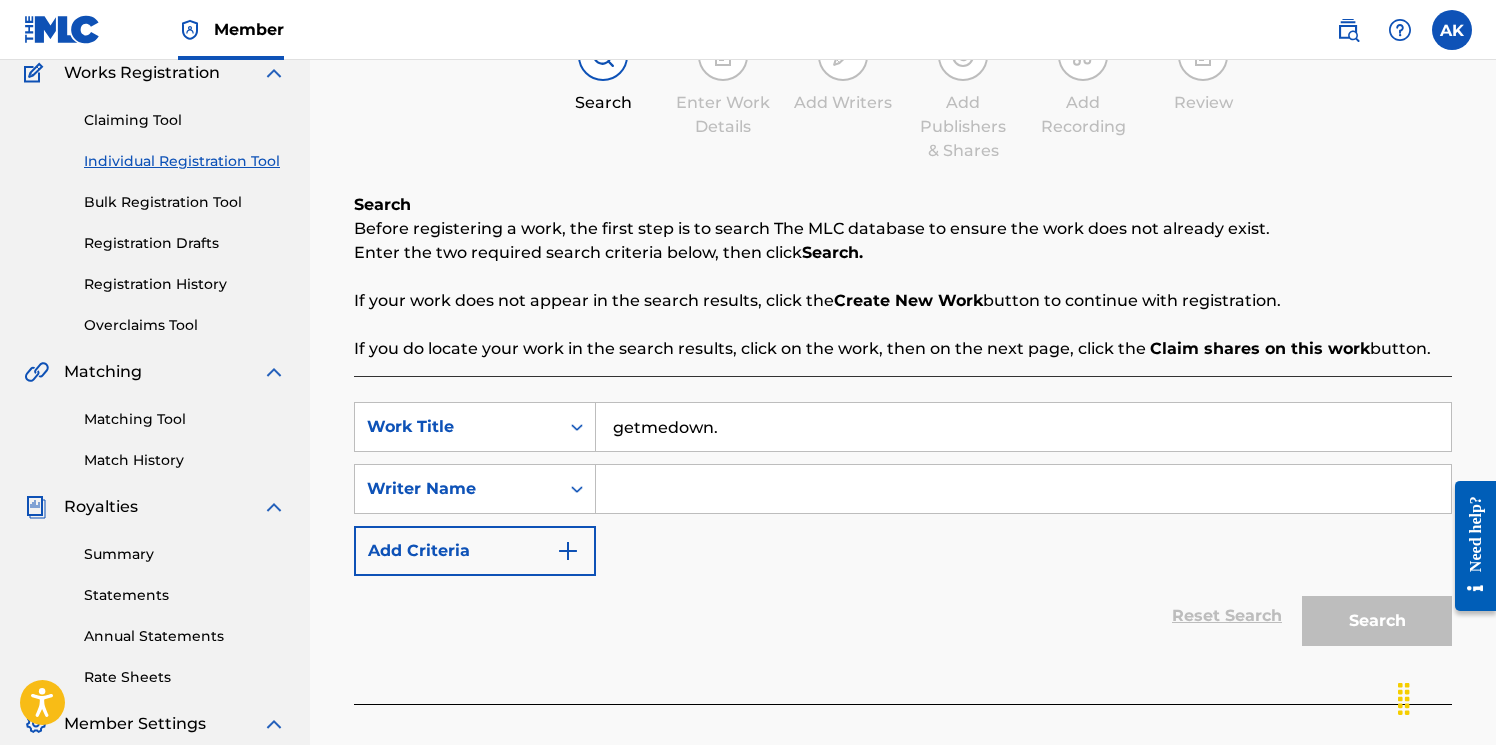 type on "getmedown." 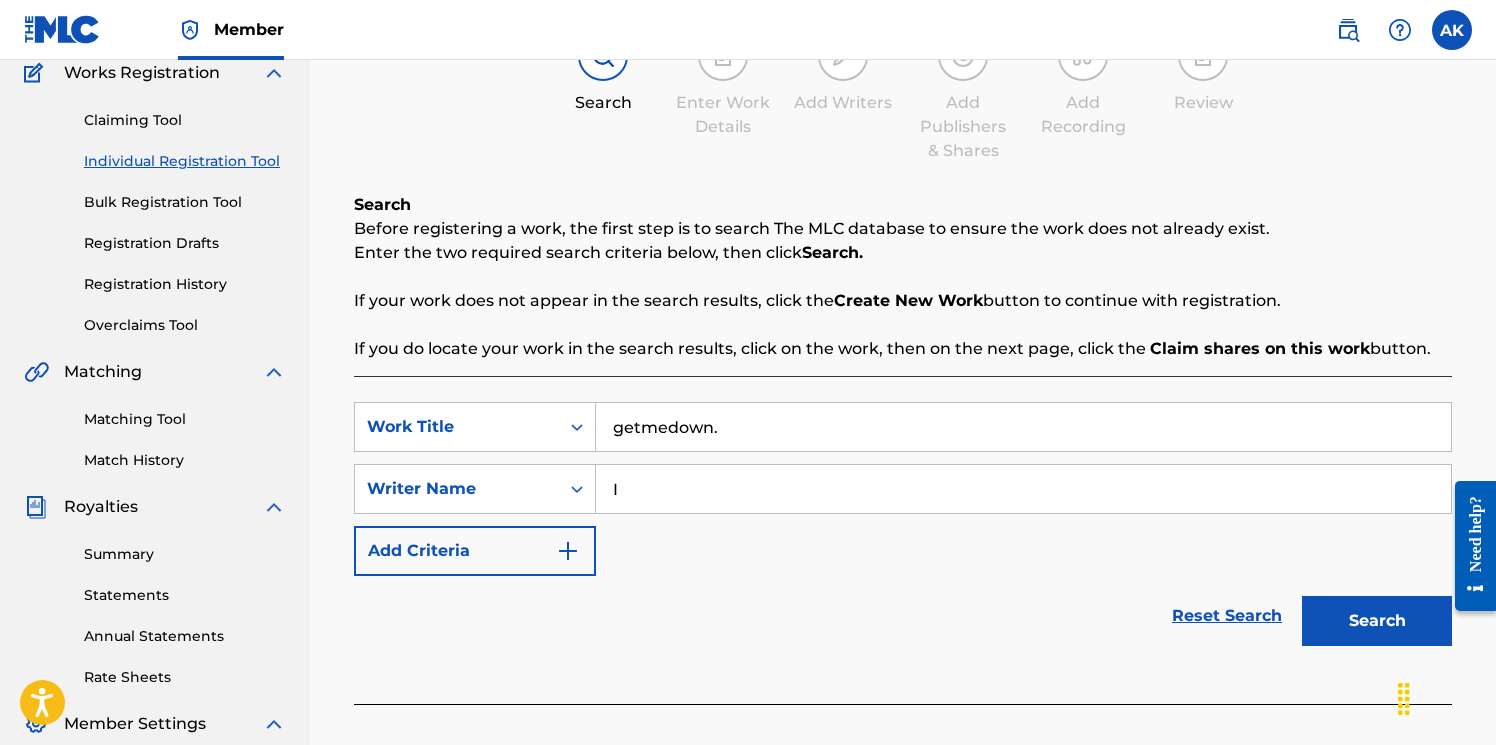 type on "I" 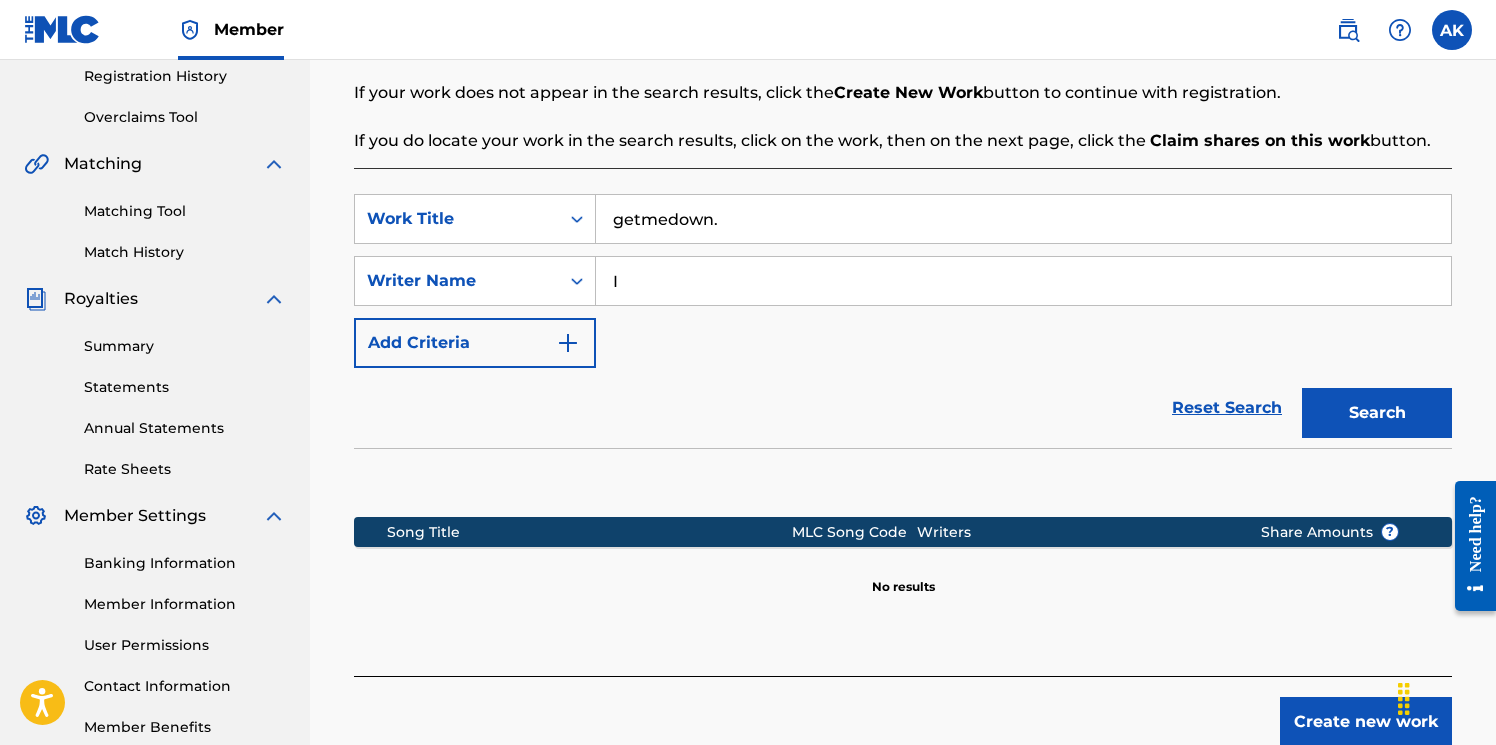 scroll, scrollTop: 414, scrollLeft: 0, axis: vertical 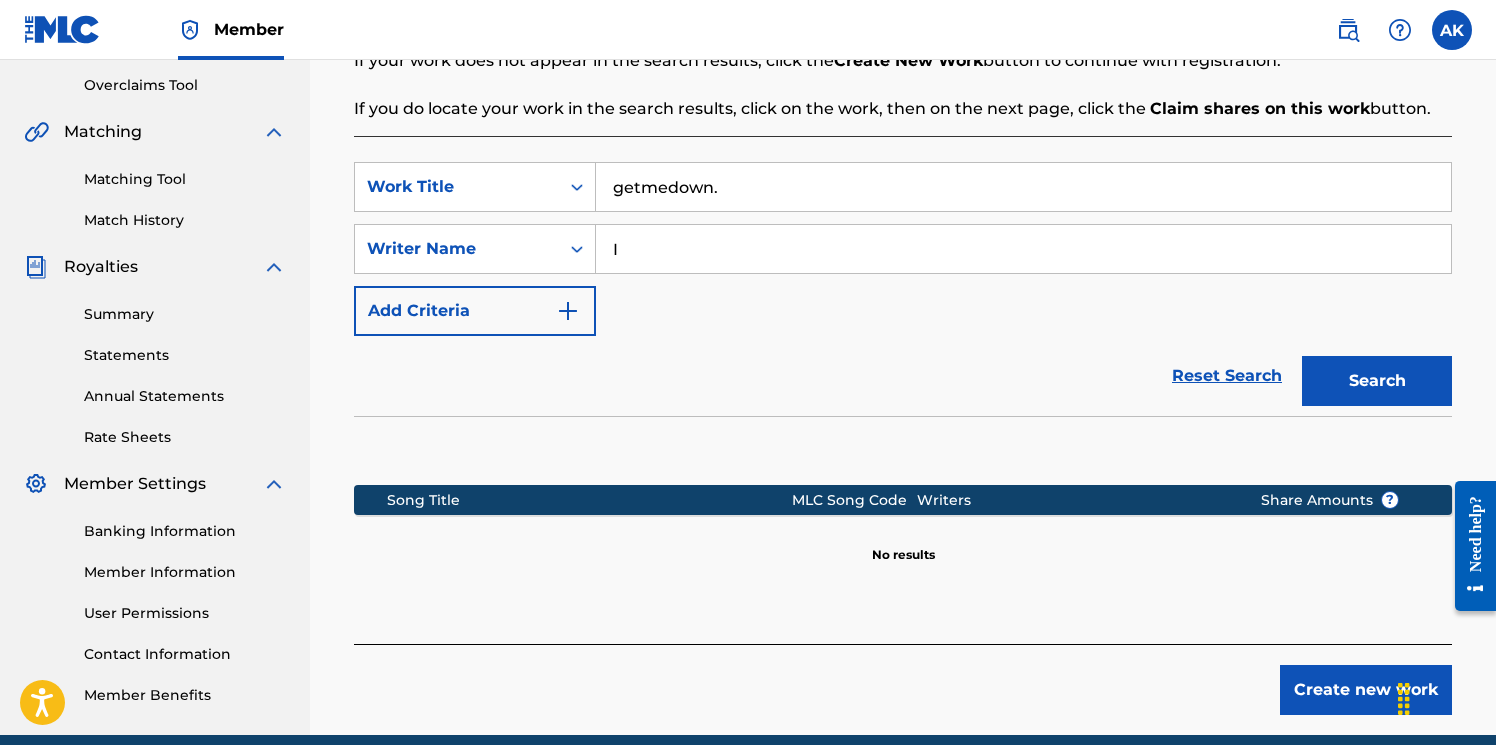 click on "Create new work" at bounding box center (1366, 690) 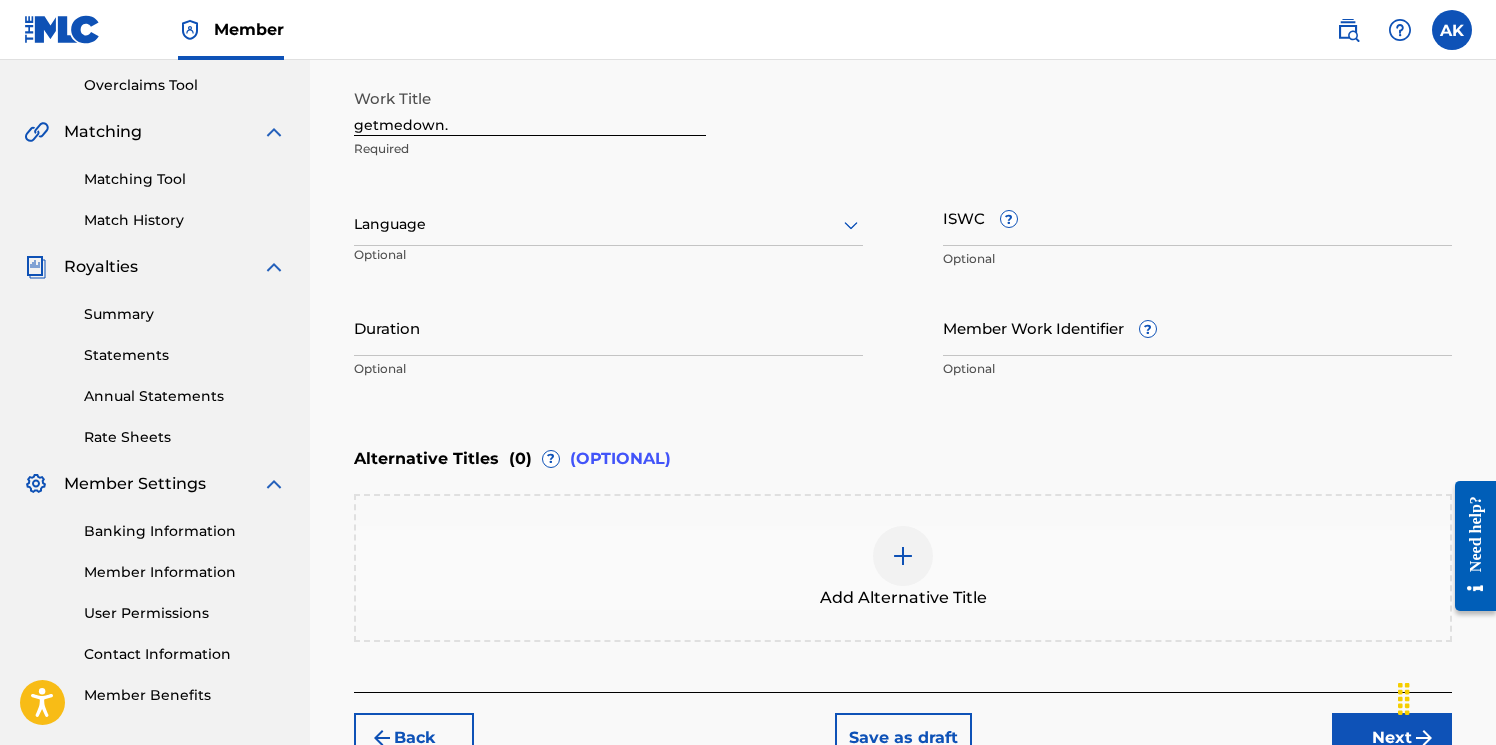 click at bounding box center (608, 224) 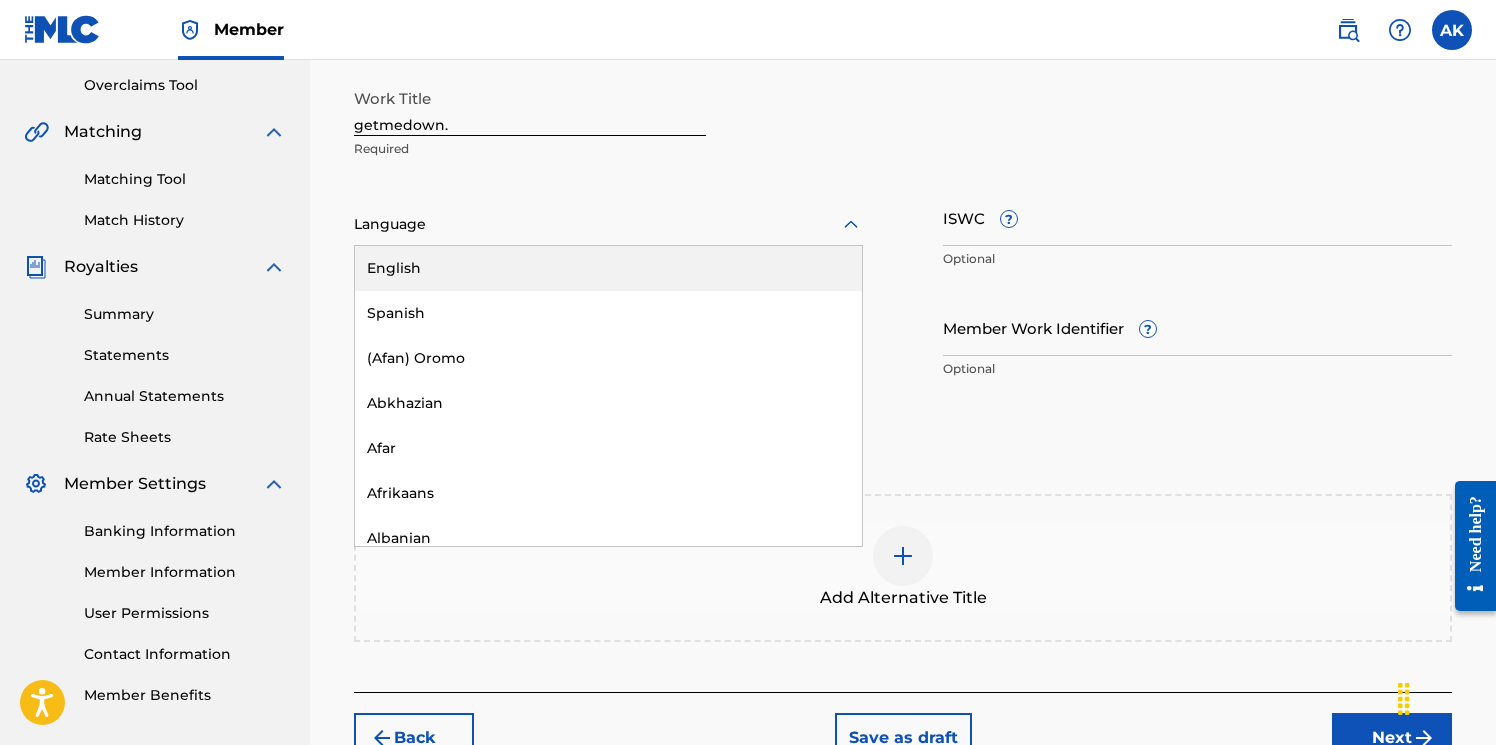 click on "English" at bounding box center [608, 268] 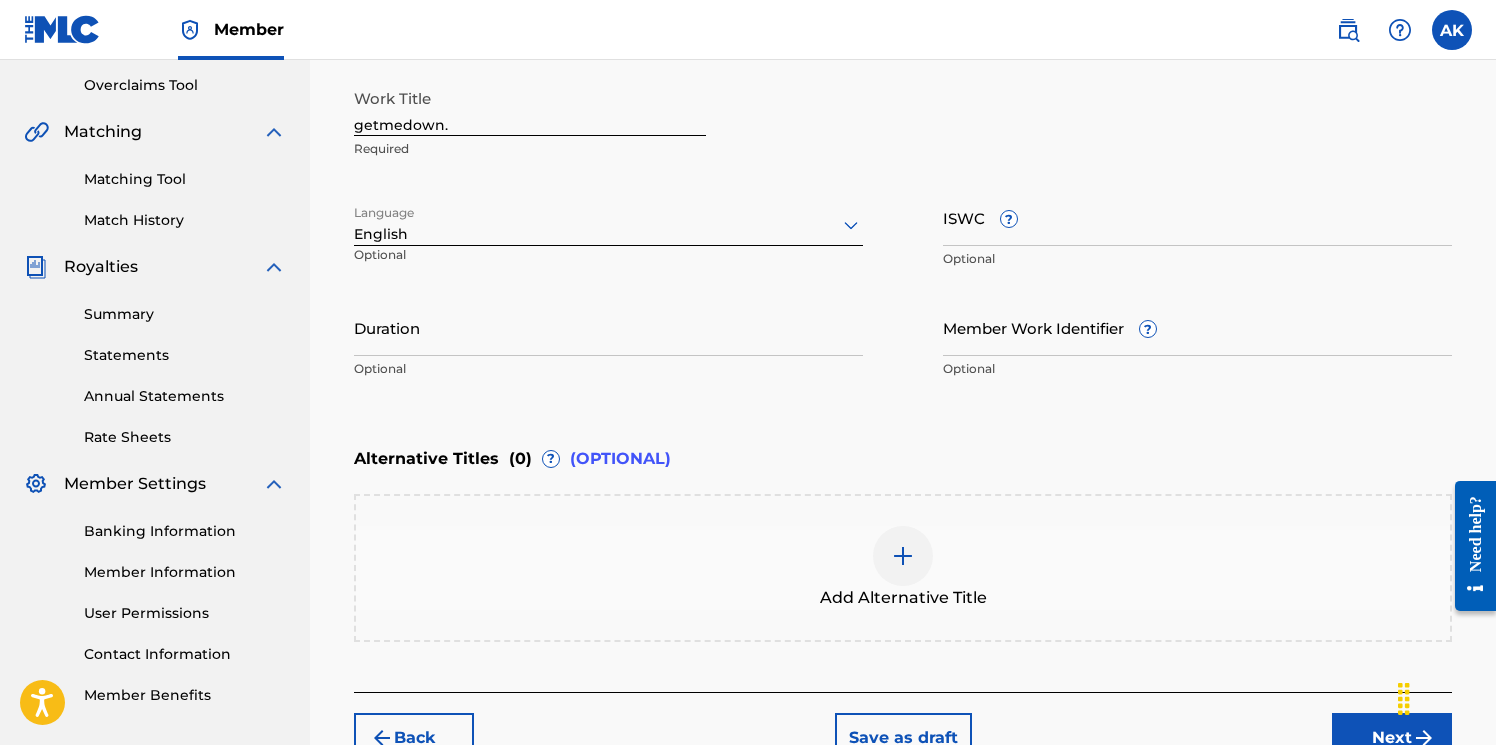 click on "ISWC   ?" at bounding box center (1197, 217) 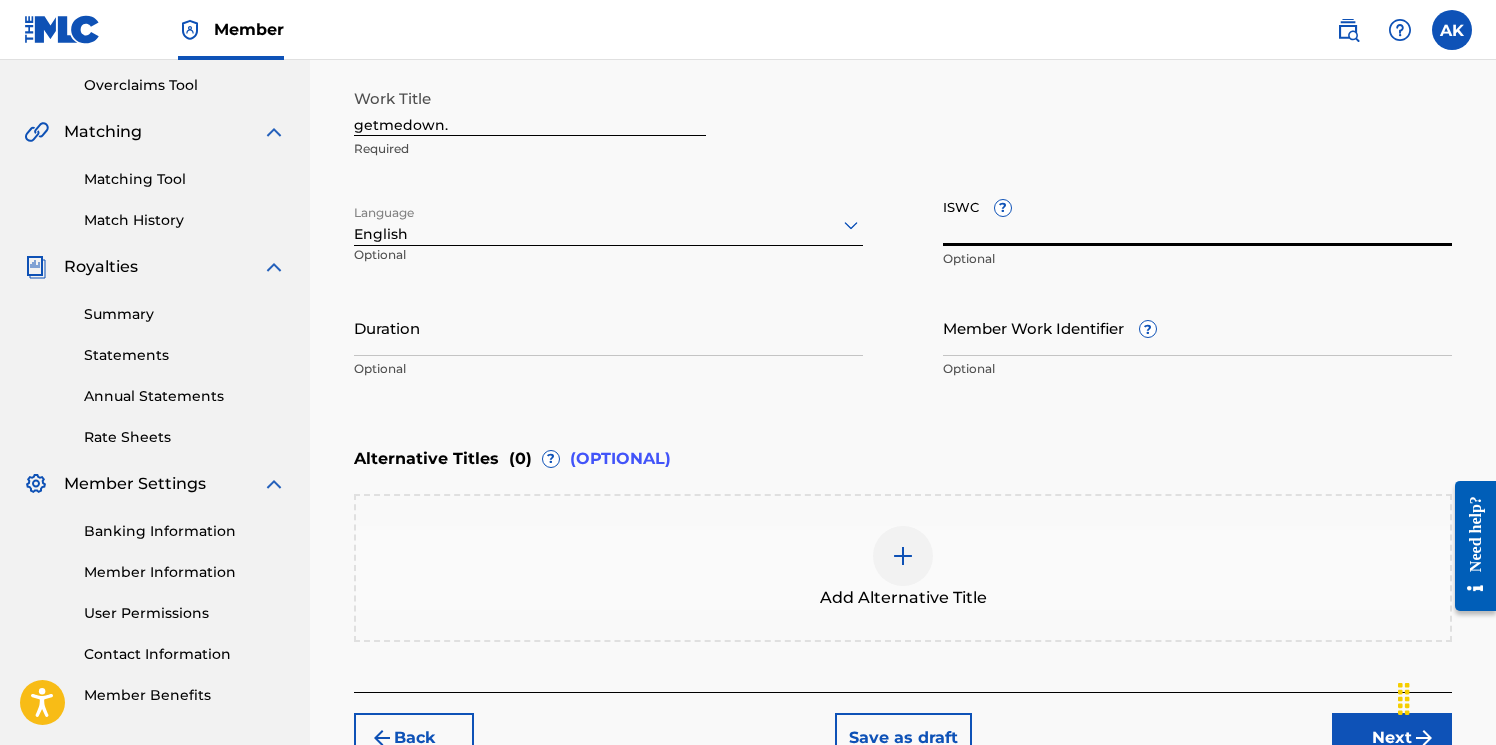 click on "Duration" at bounding box center [608, 327] 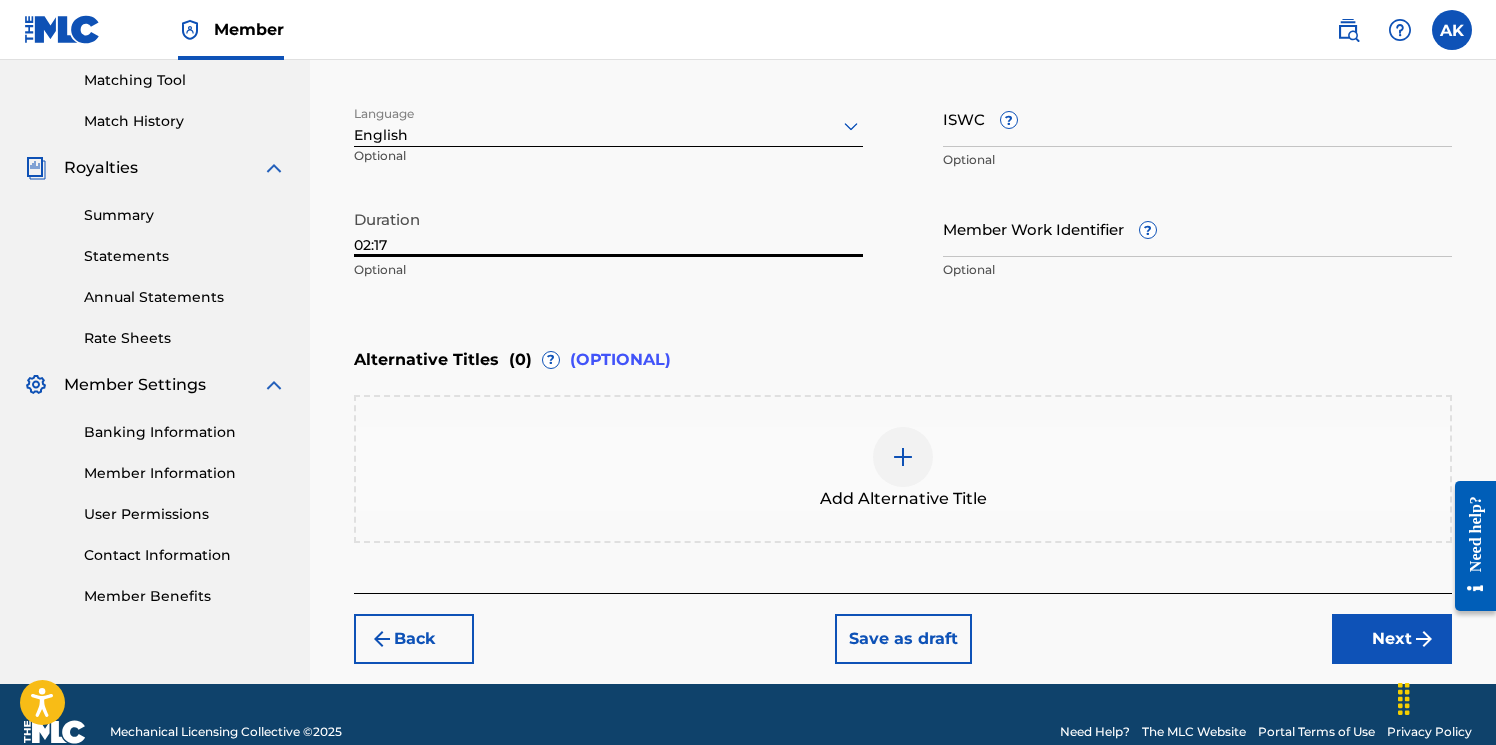 type on "02:17" 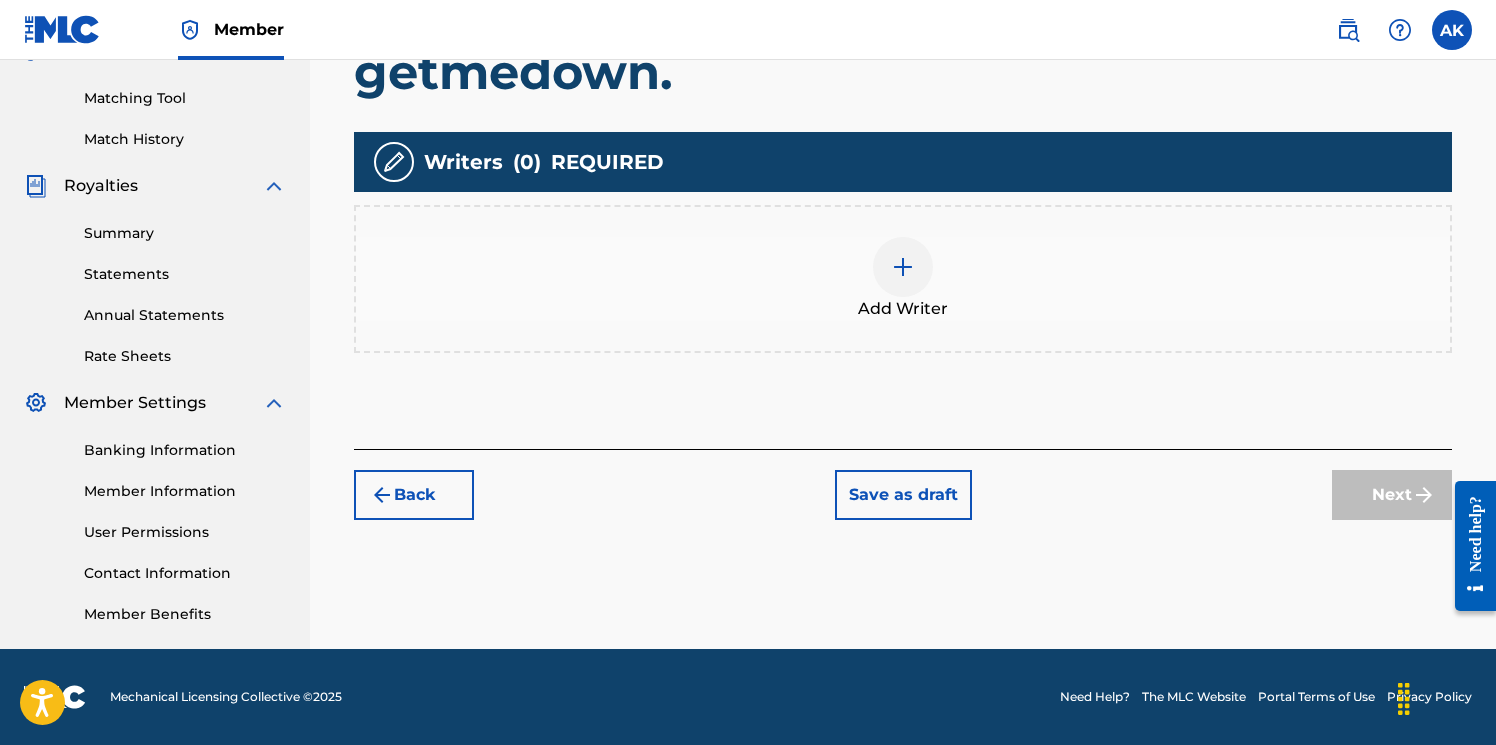 click at bounding box center (903, 267) 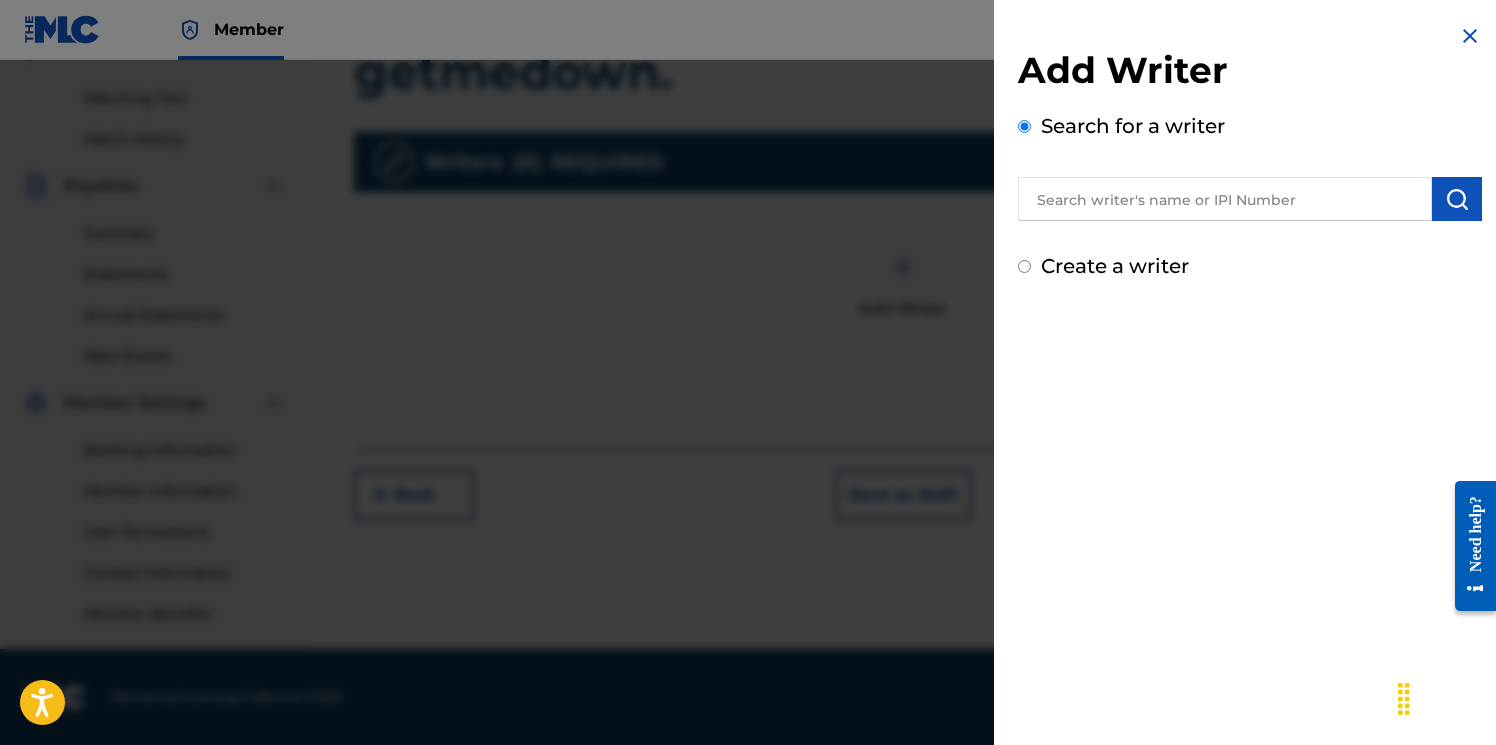 click at bounding box center [1225, 199] 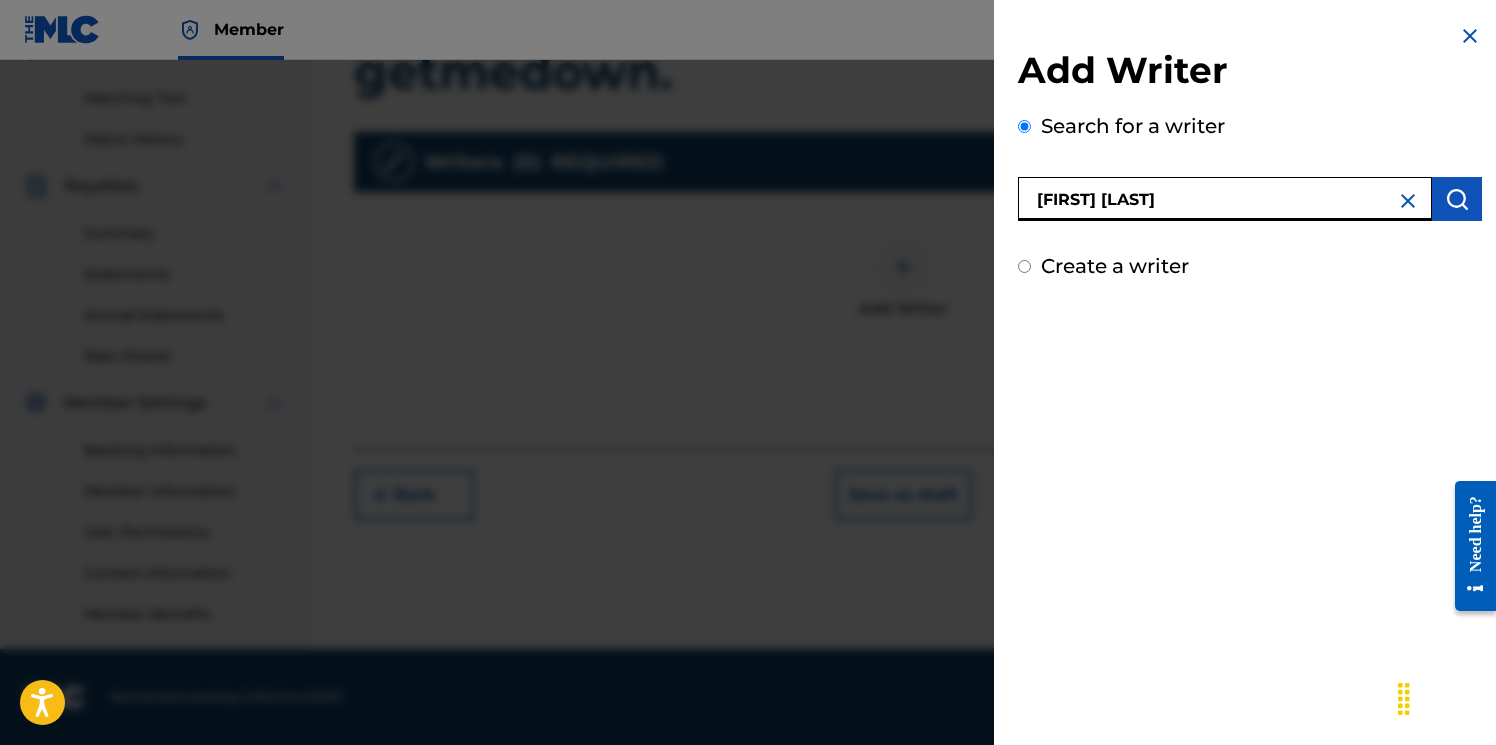 type on "[FIRST] [LAST]" 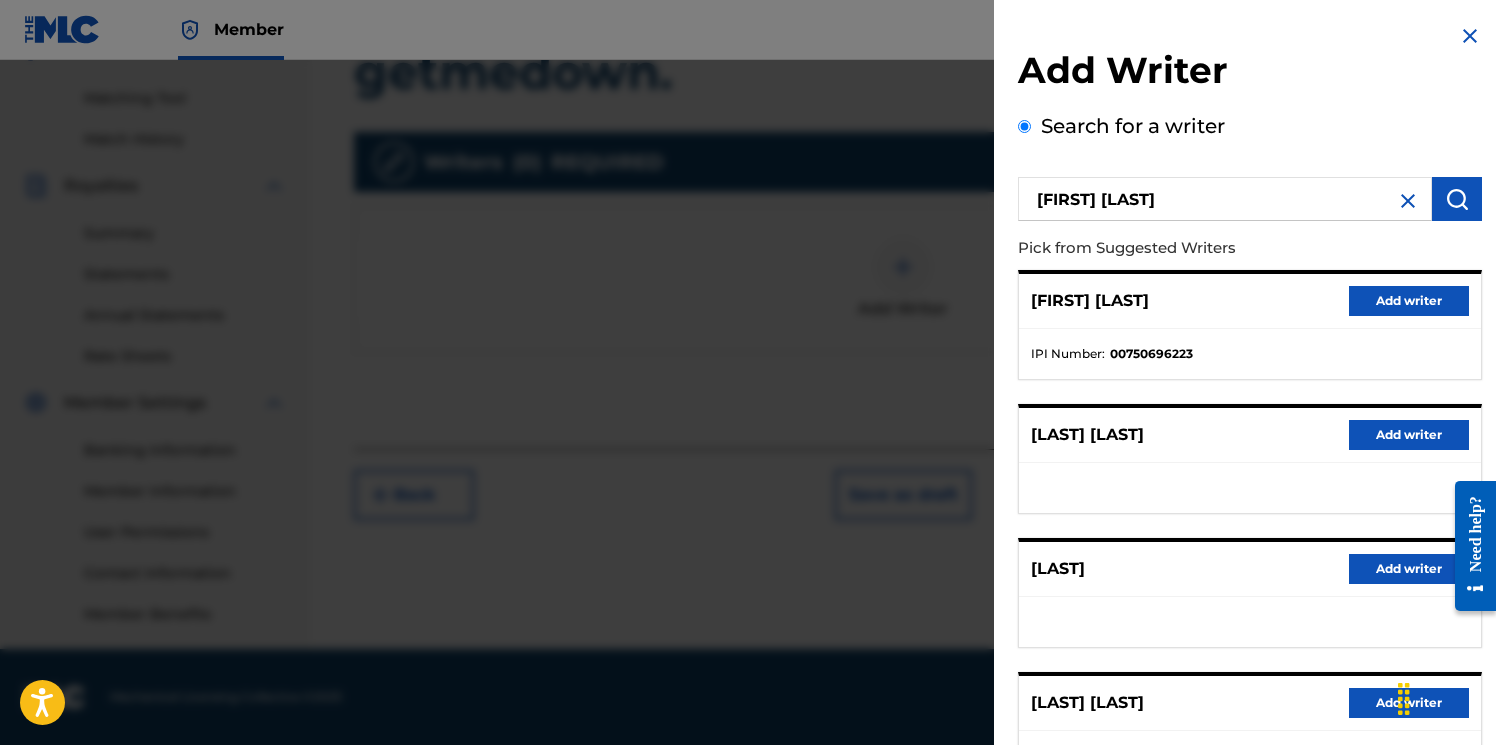click on "Add writer" at bounding box center [1409, 301] 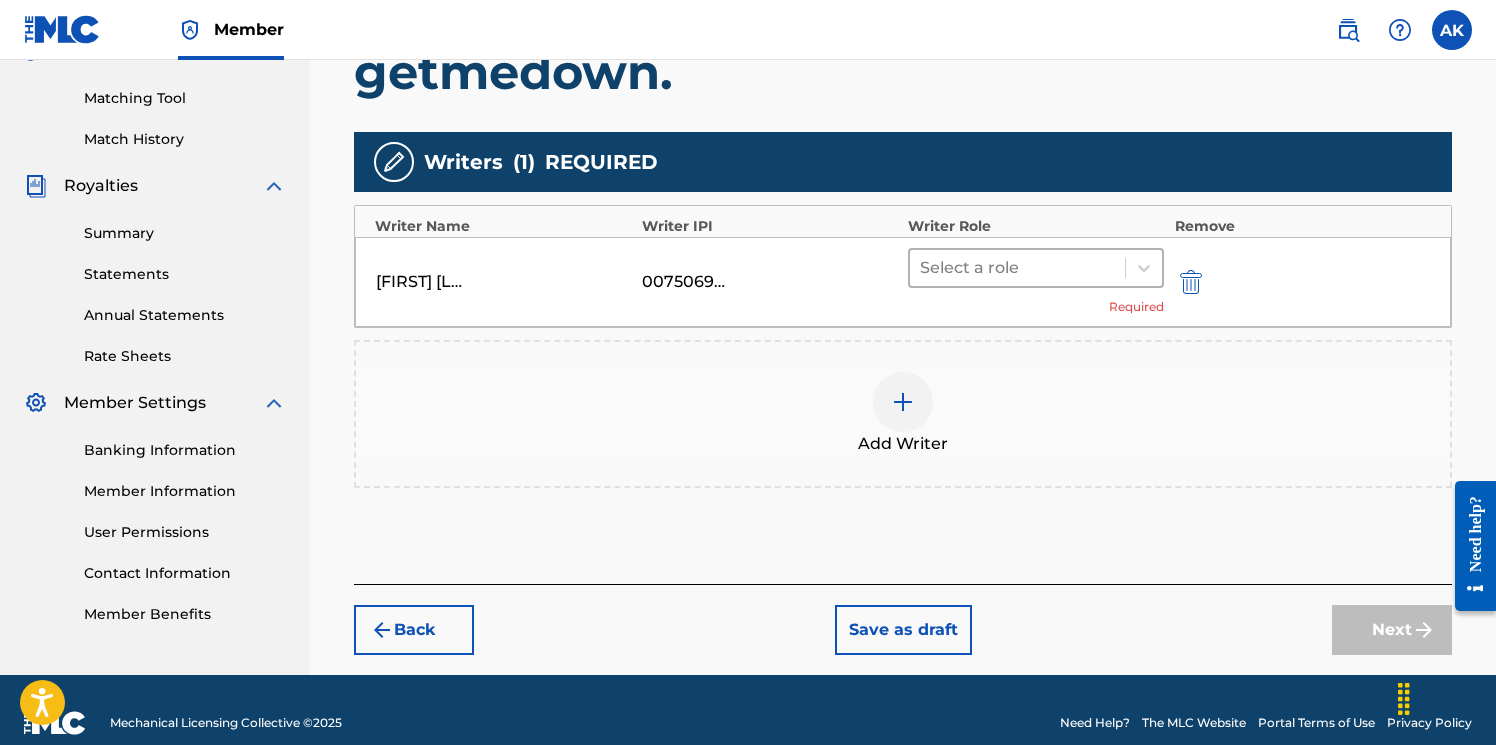 click at bounding box center (1017, 268) 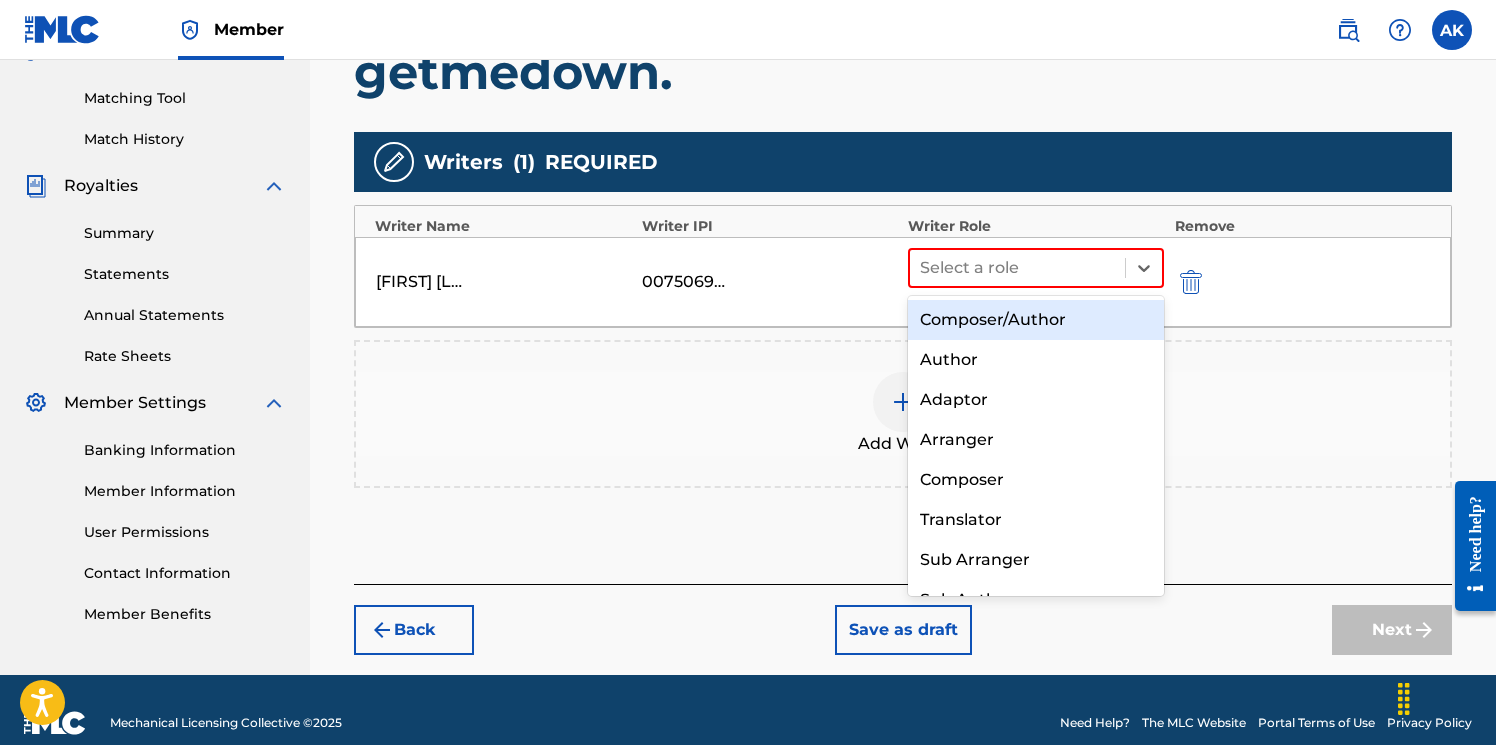 click on "Composer/Author" at bounding box center [1036, 320] 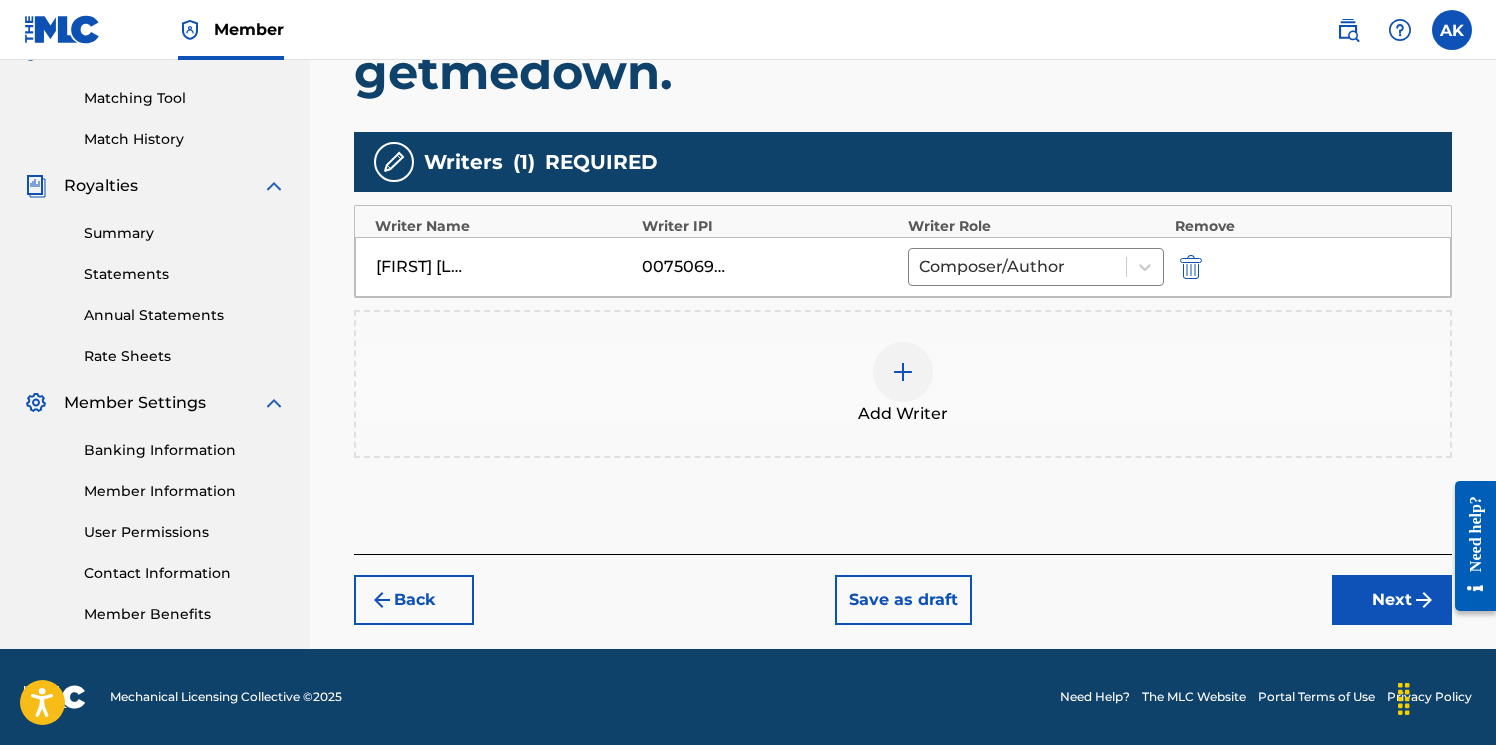 click at bounding box center (903, 372) 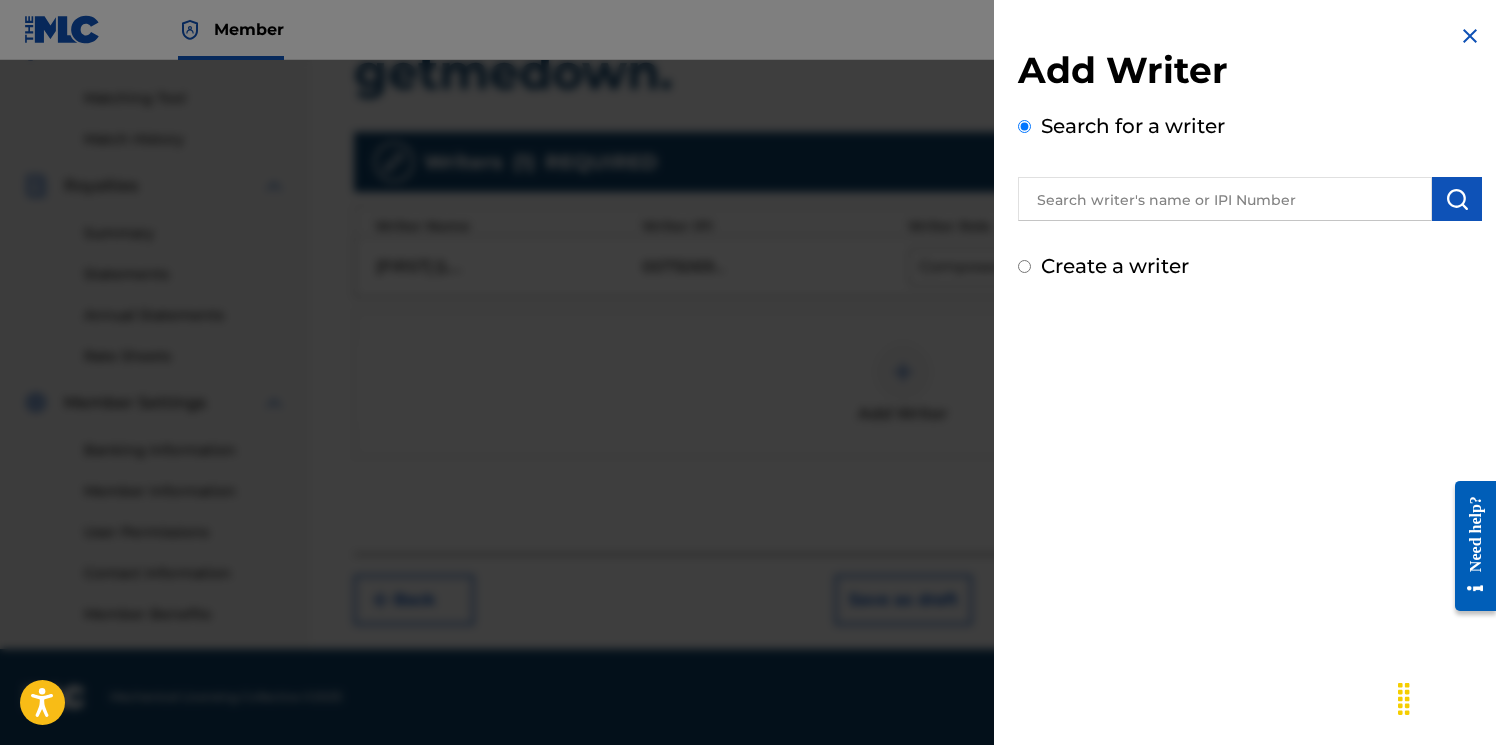 click at bounding box center [1225, 199] 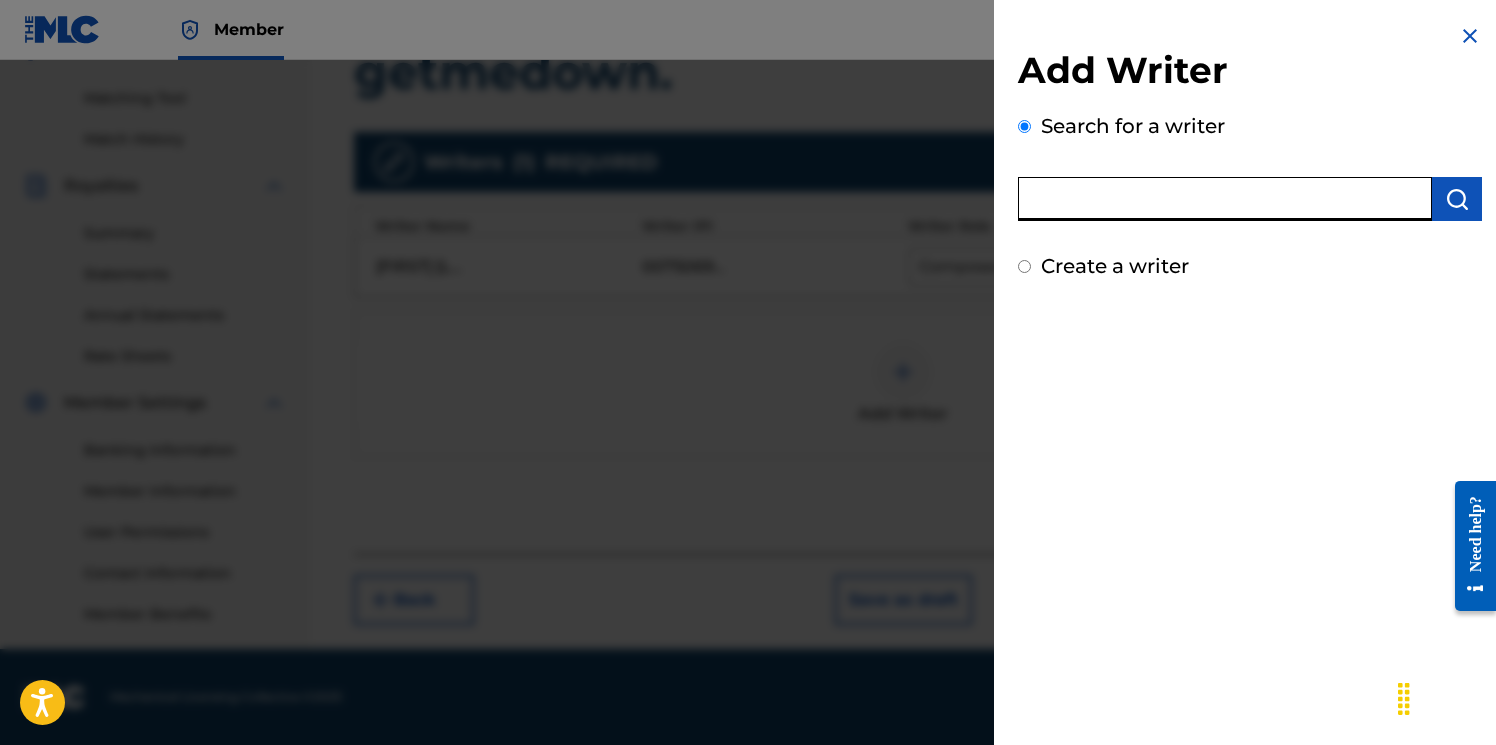 paste on "QZLBC2510688" 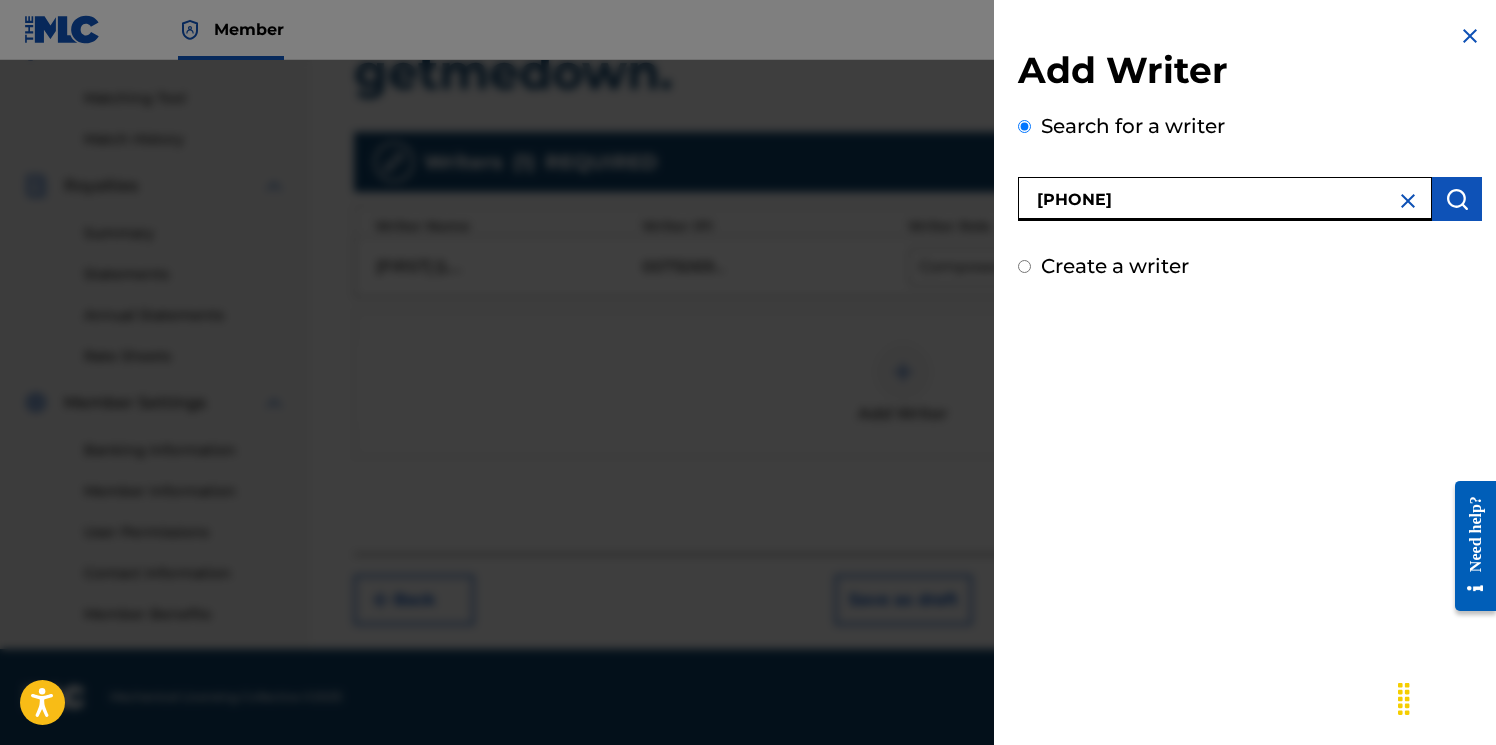 type on "[PHONE]" 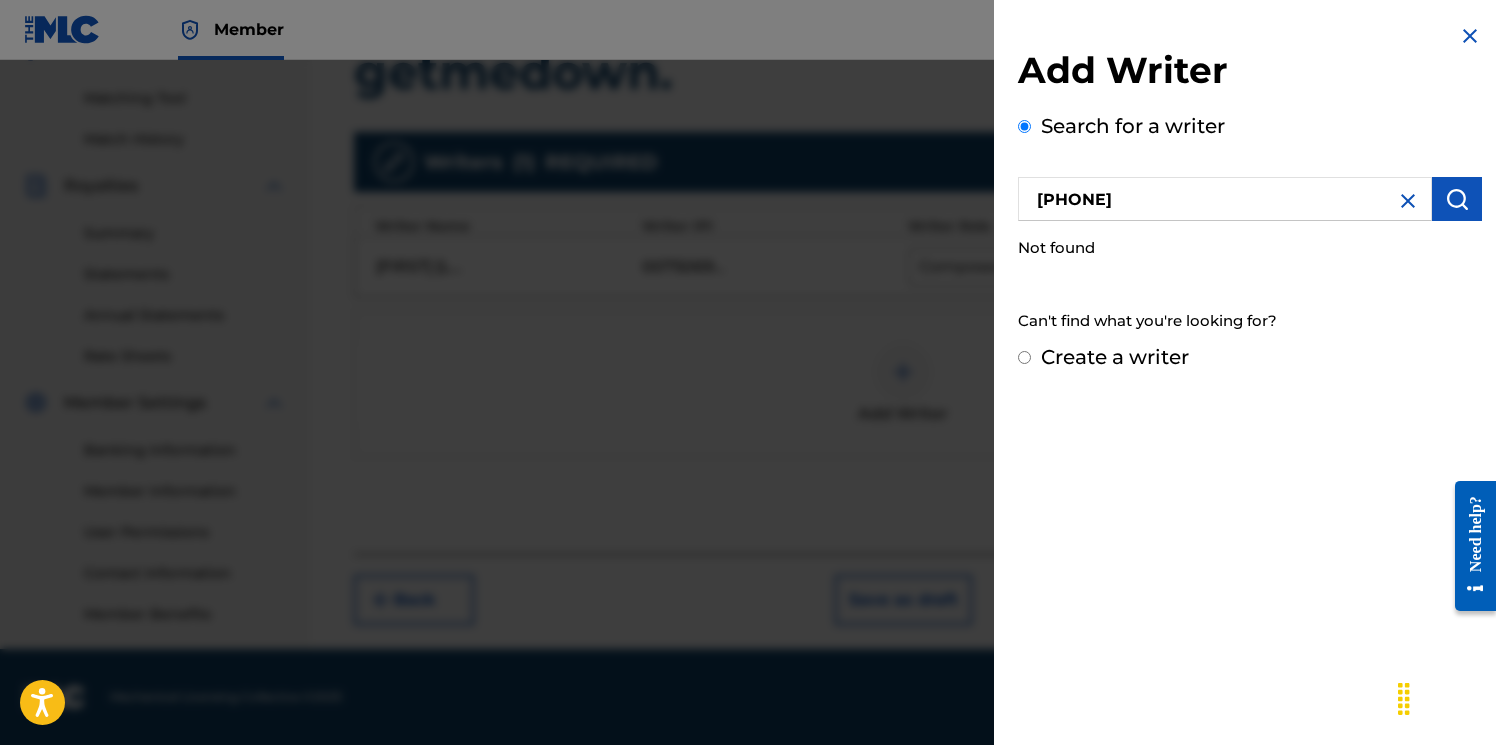 click on "[PHONE]" at bounding box center (1225, 199) 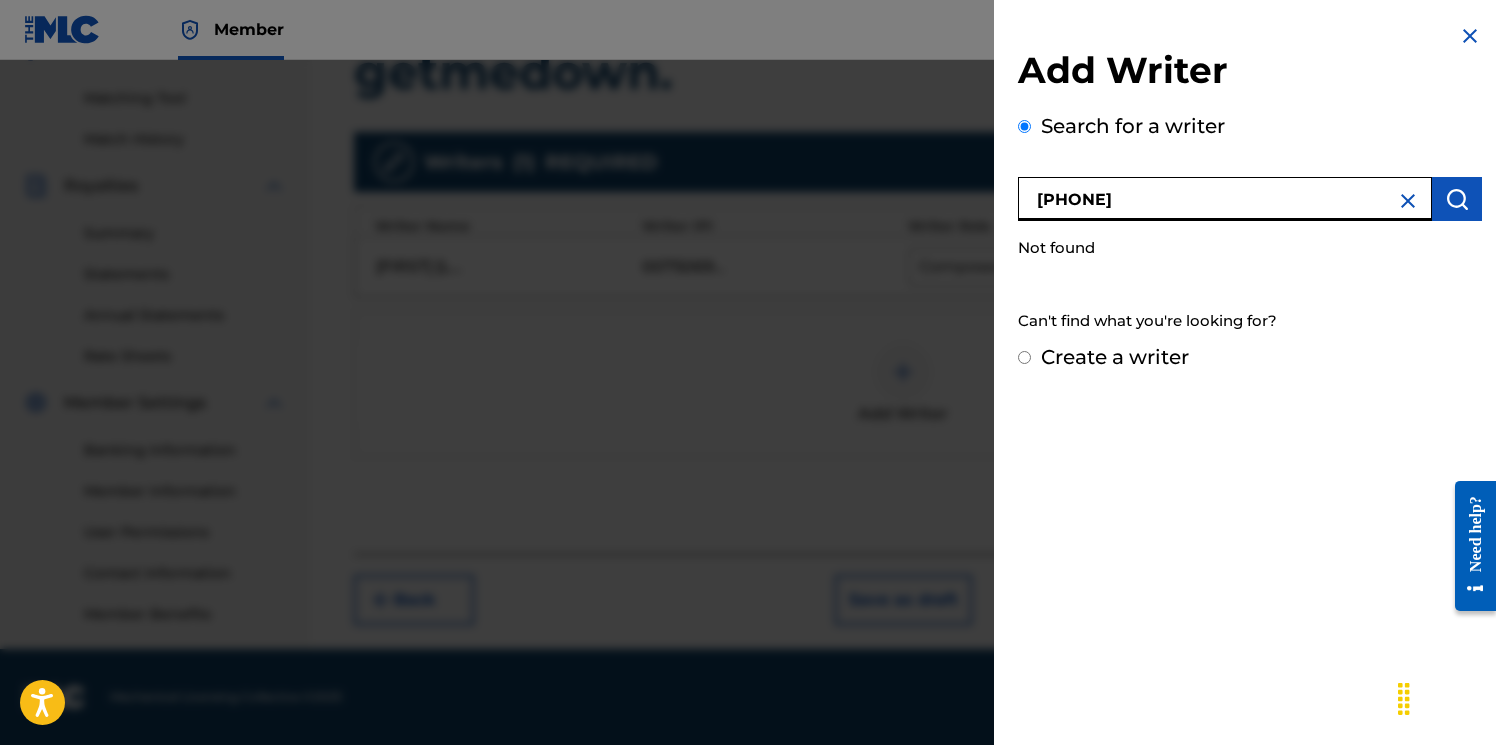 click on "Create a writer" at bounding box center [1115, 357] 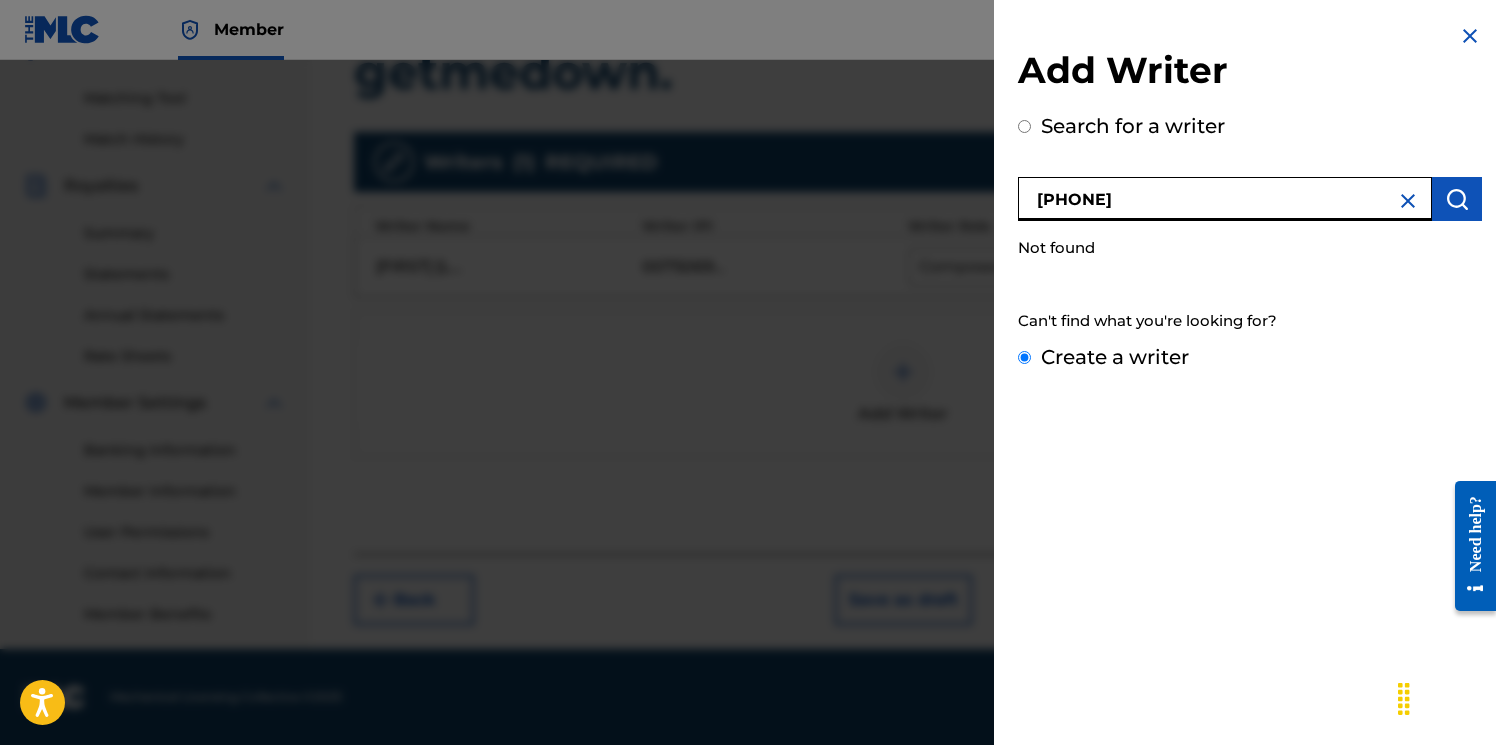 click on "Create a writer" at bounding box center (1024, 357) 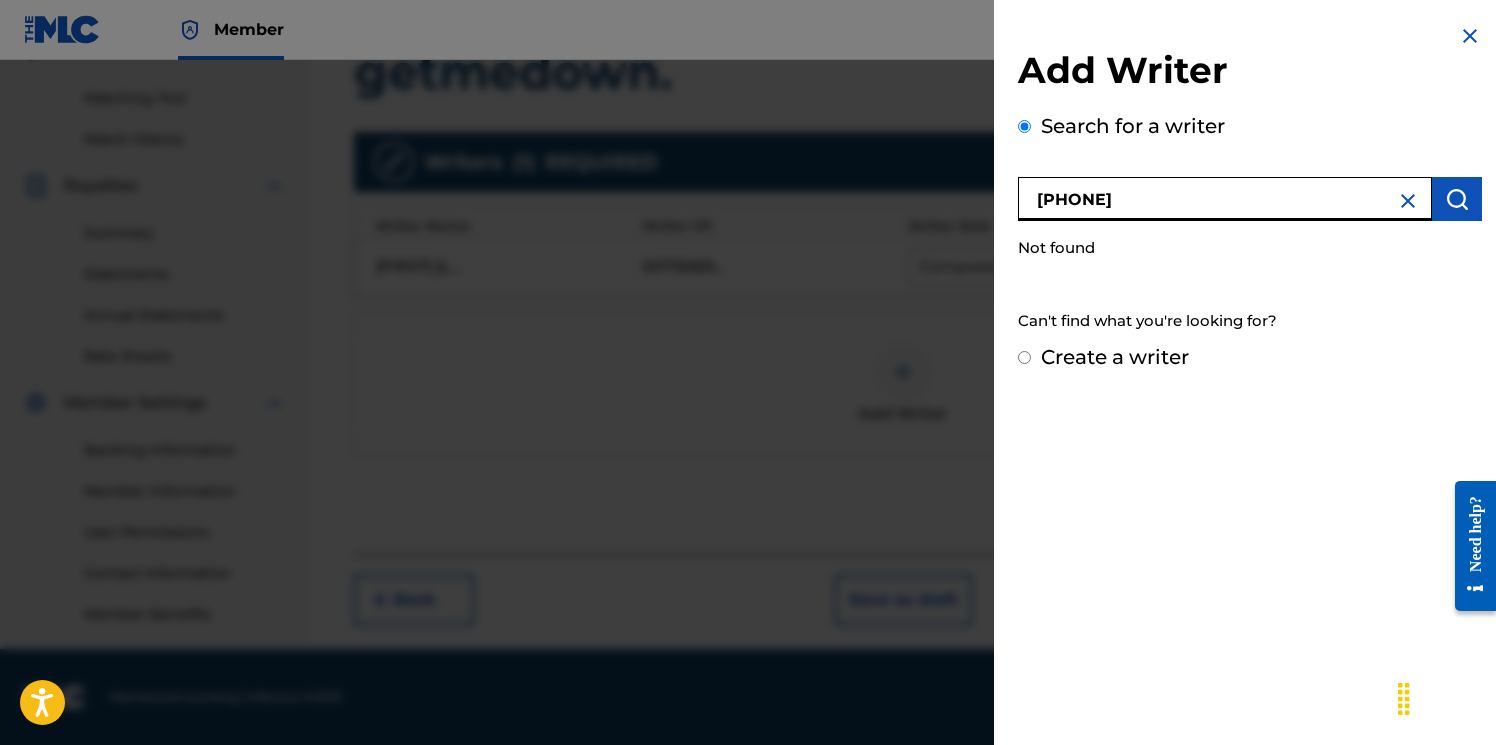 radio on "false" 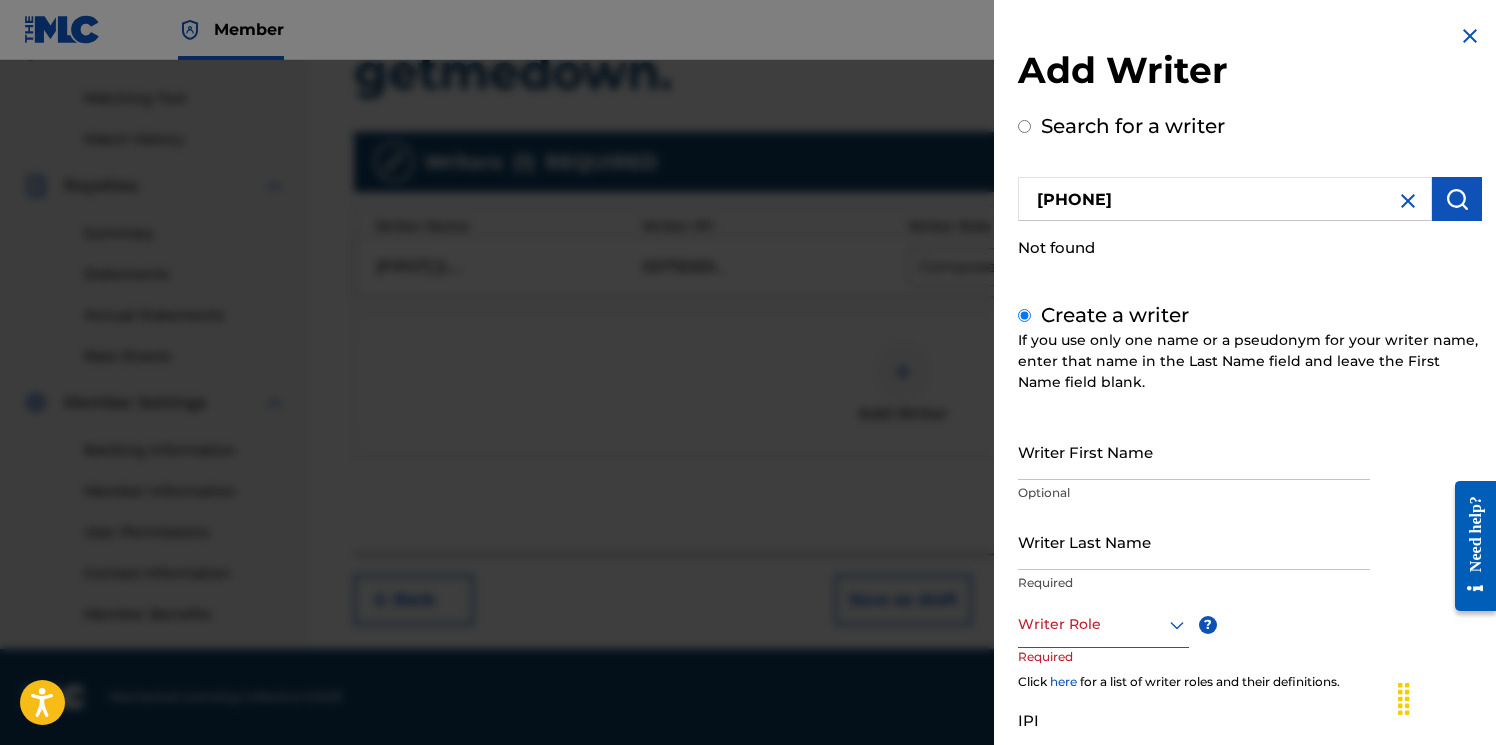 click on "Writer First Name" at bounding box center [1194, 451] 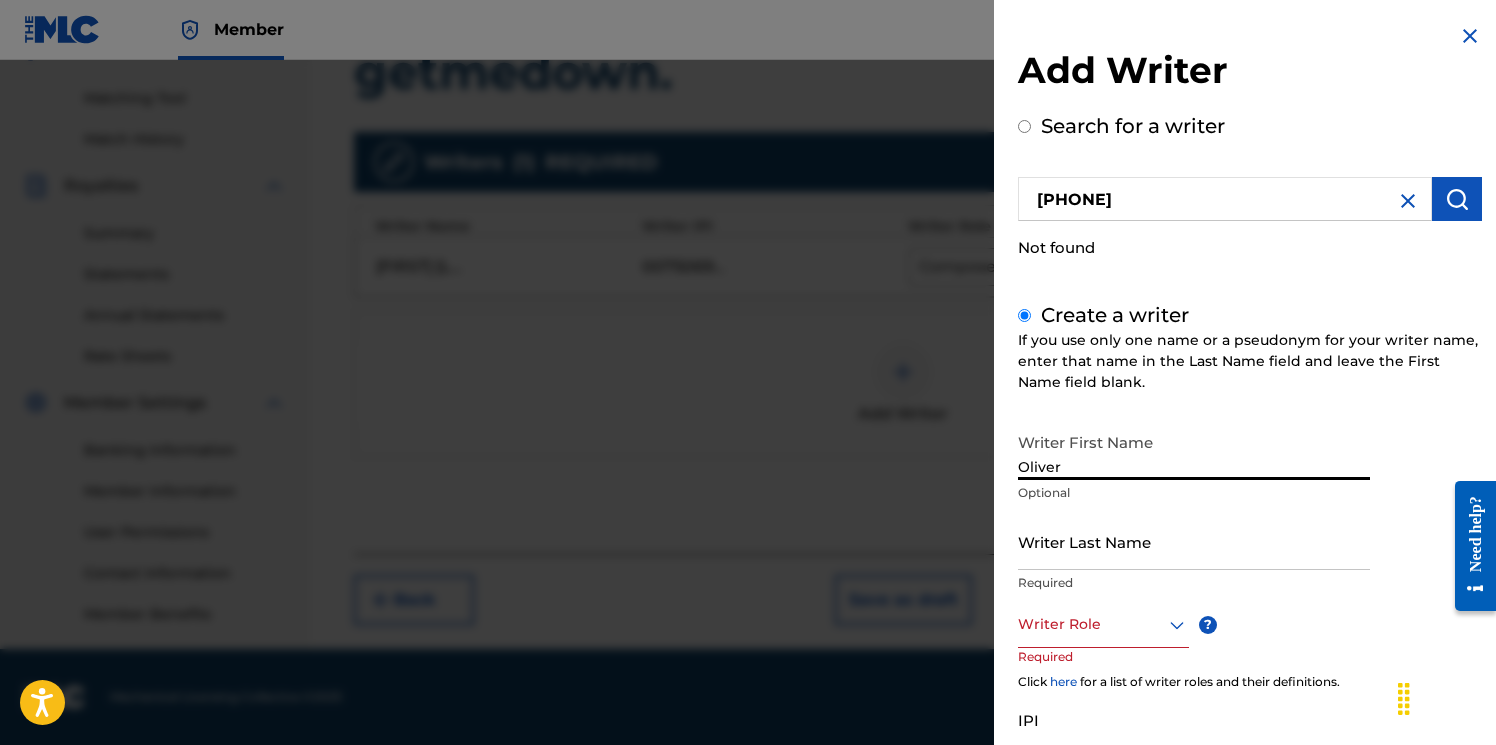 type on "Oliver" 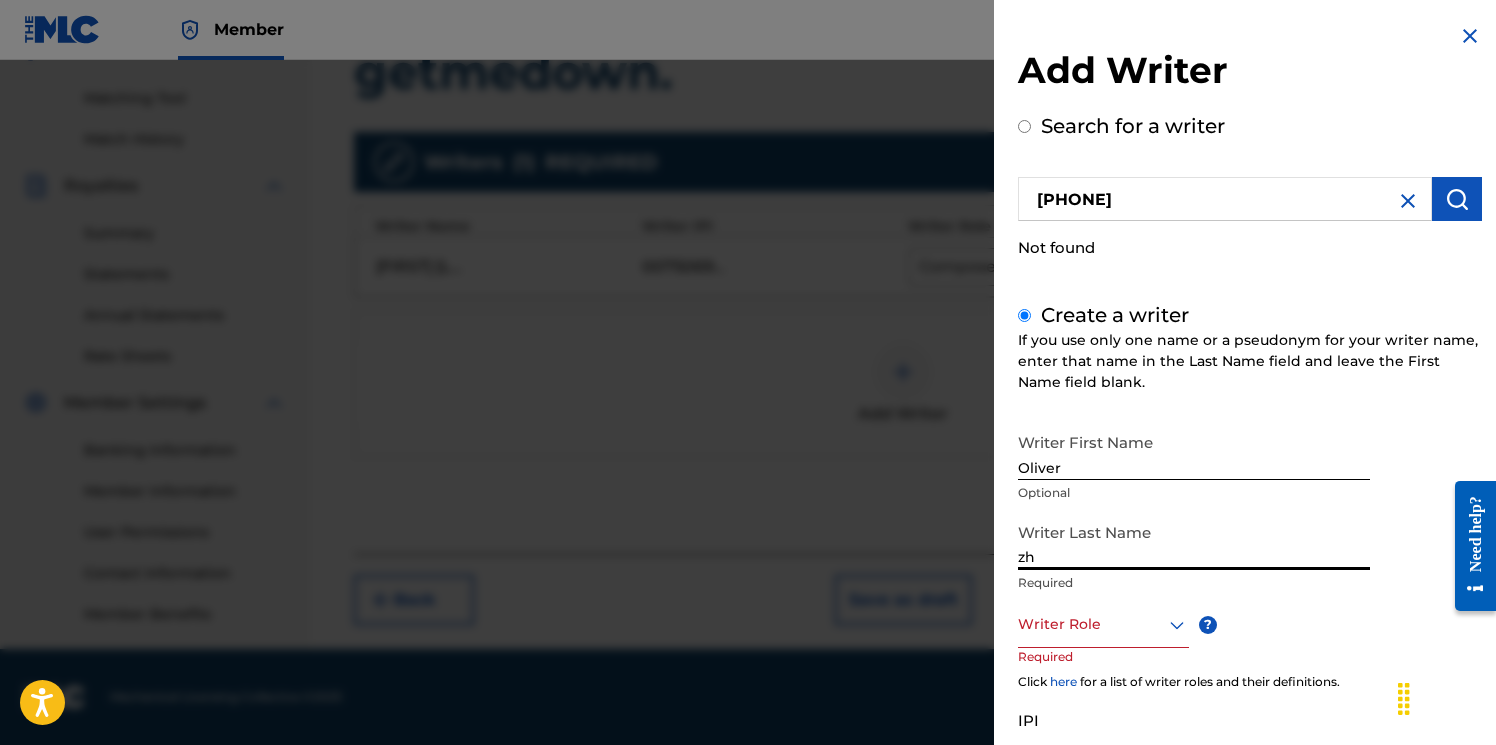type on "z" 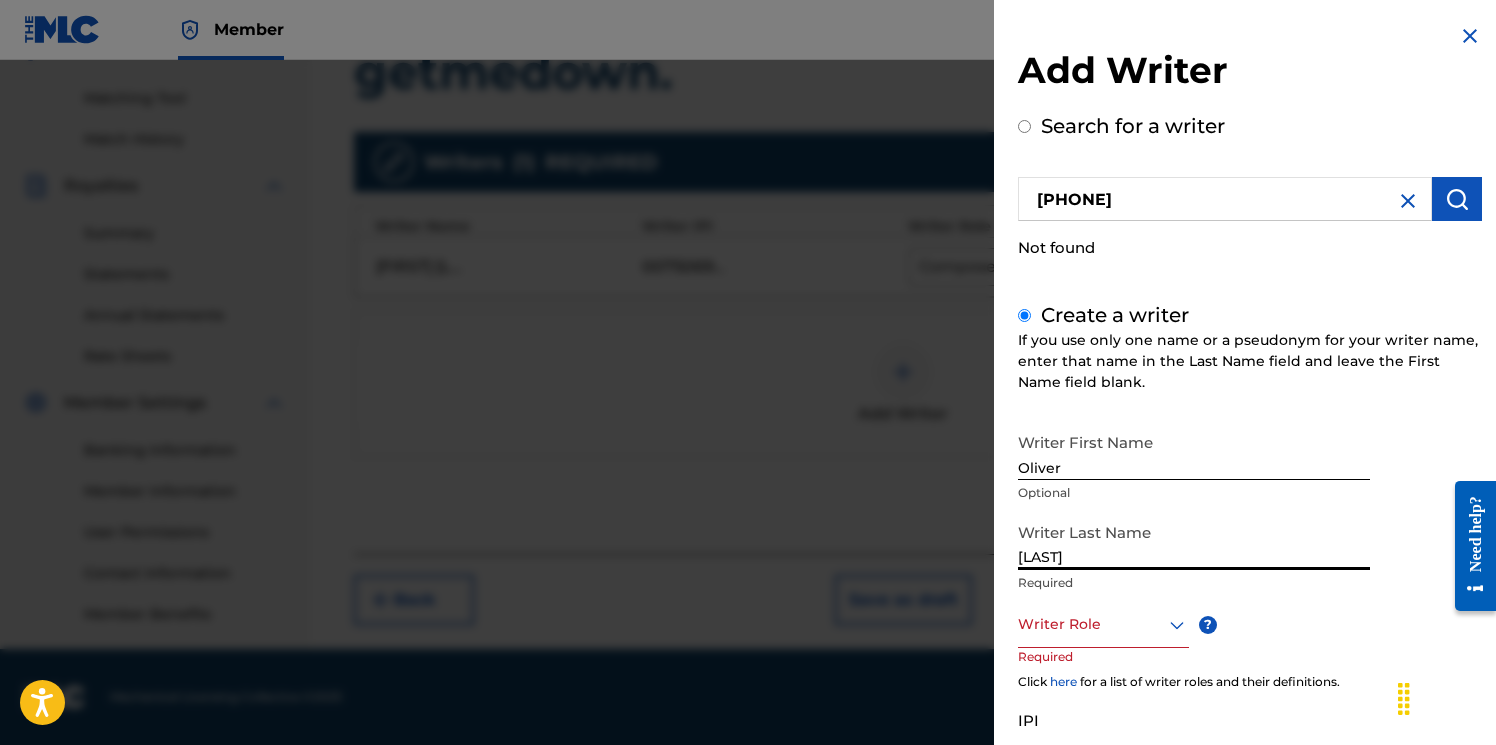 type on "[LAST]" 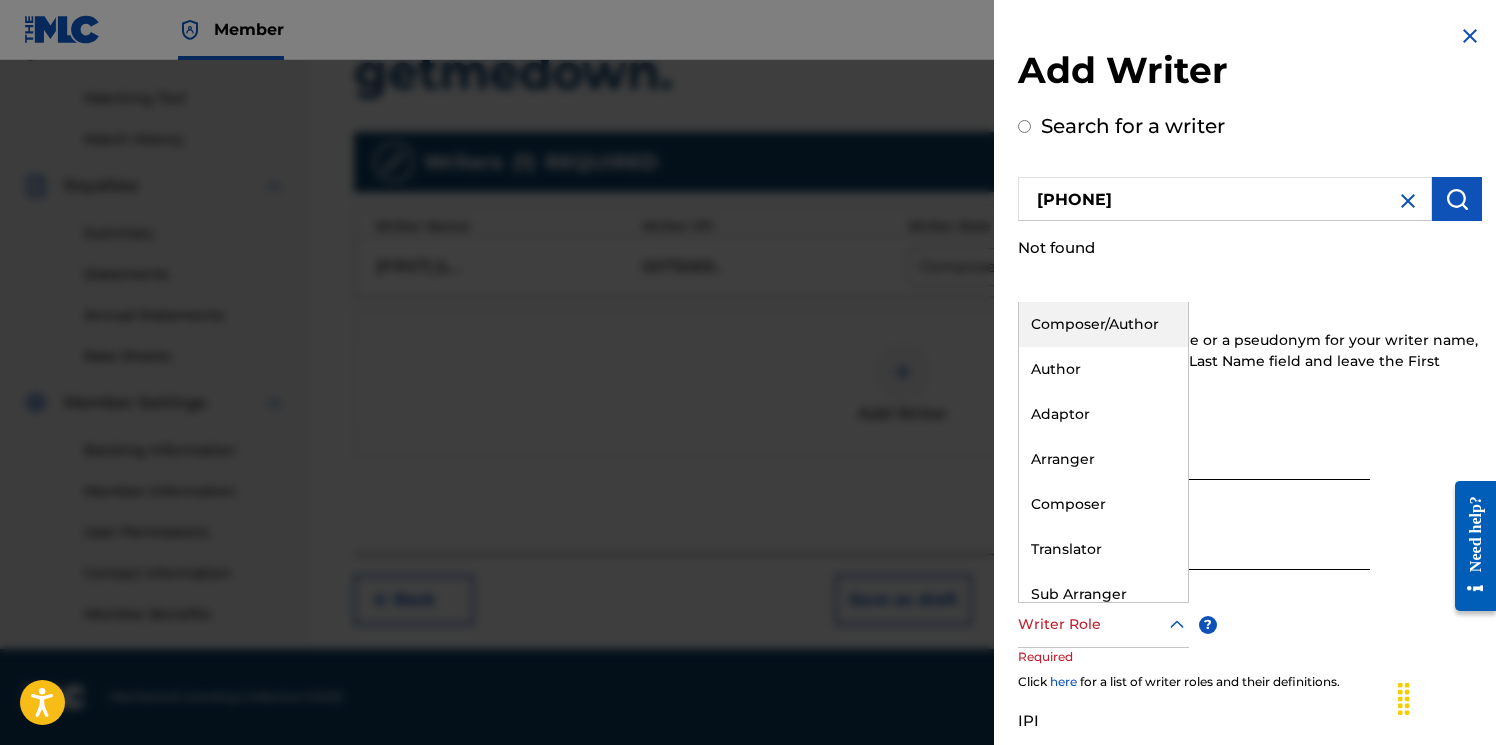 click at bounding box center [1103, 624] 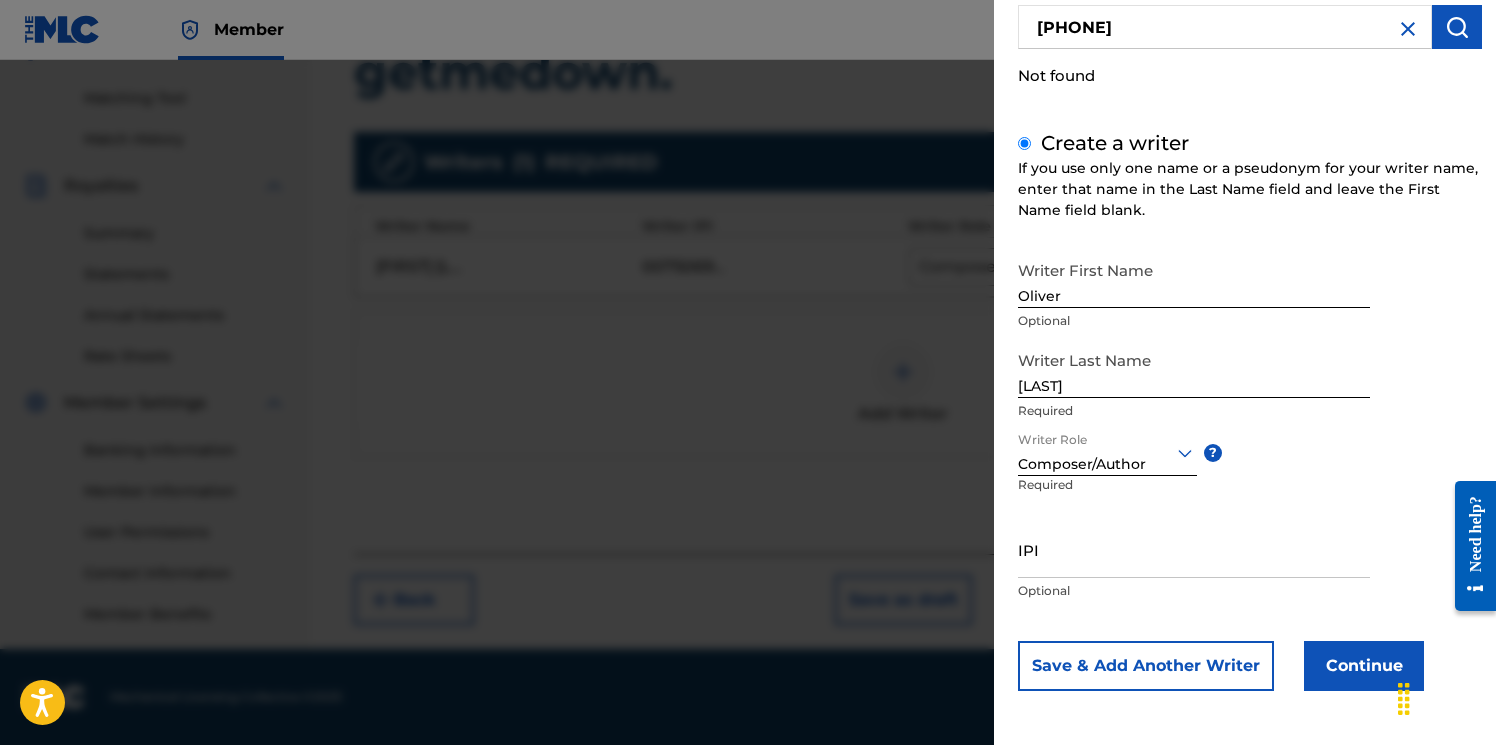 scroll, scrollTop: 171, scrollLeft: 0, axis: vertical 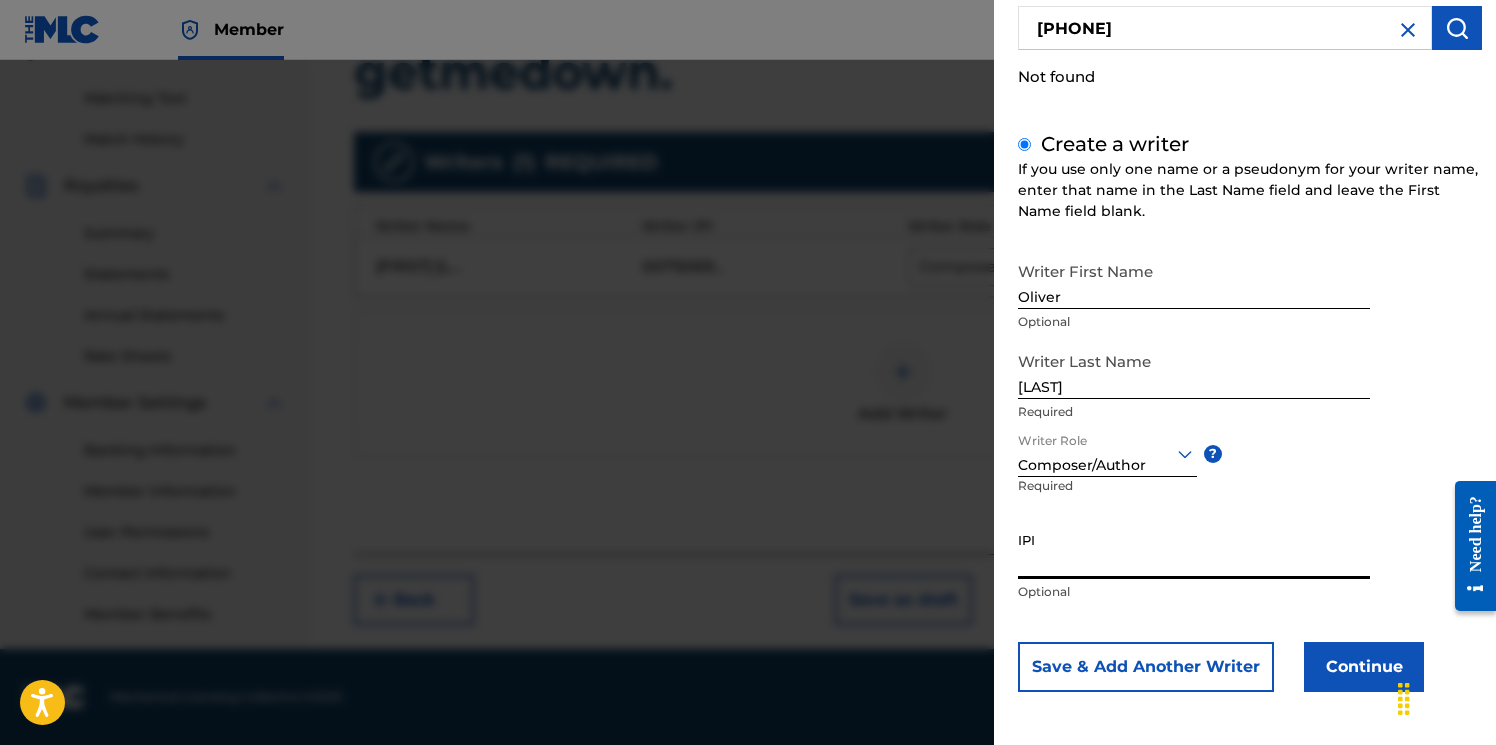 click on "IPI" at bounding box center (1194, 550) 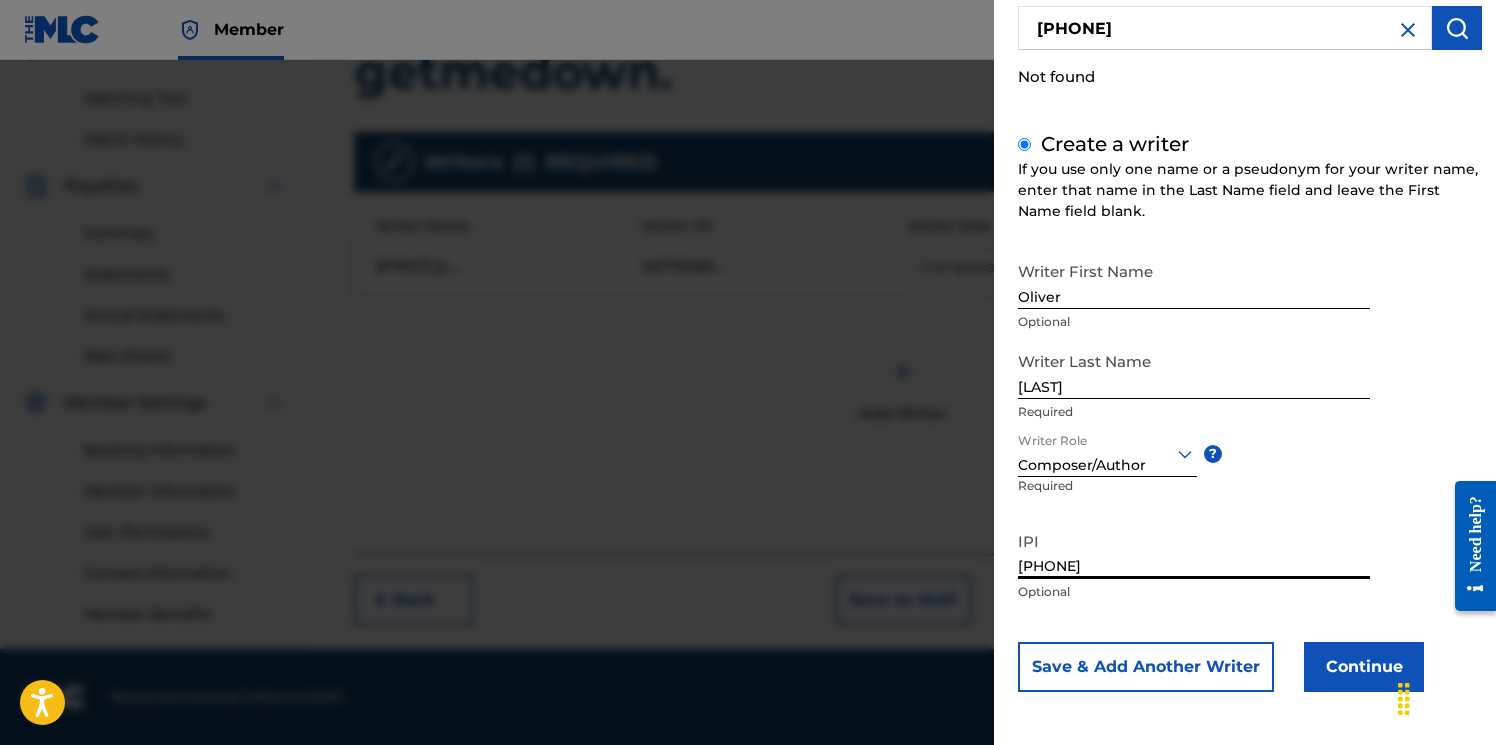 type on "[PHONE]" 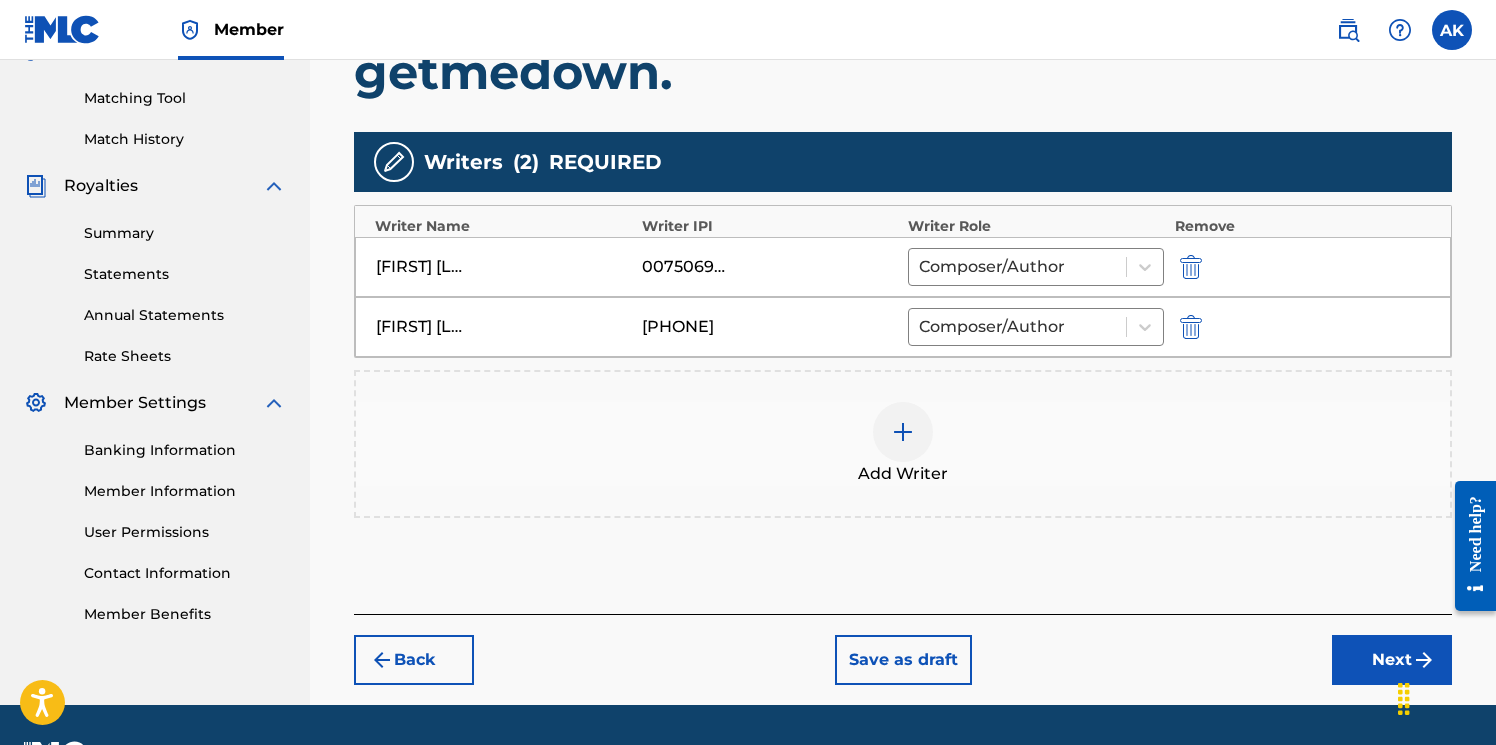 click on "Save as draft" at bounding box center [903, 660] 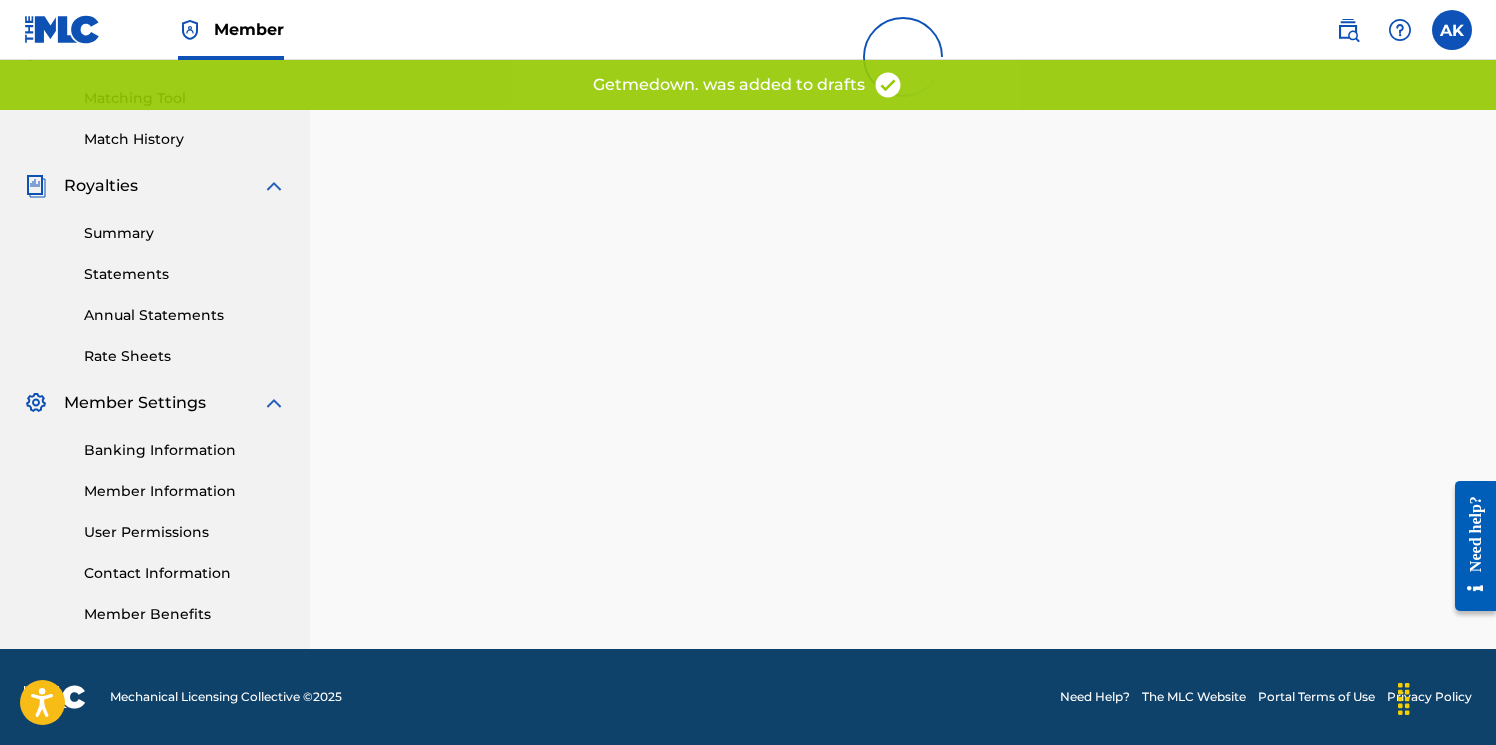 scroll, scrollTop: 0, scrollLeft: 0, axis: both 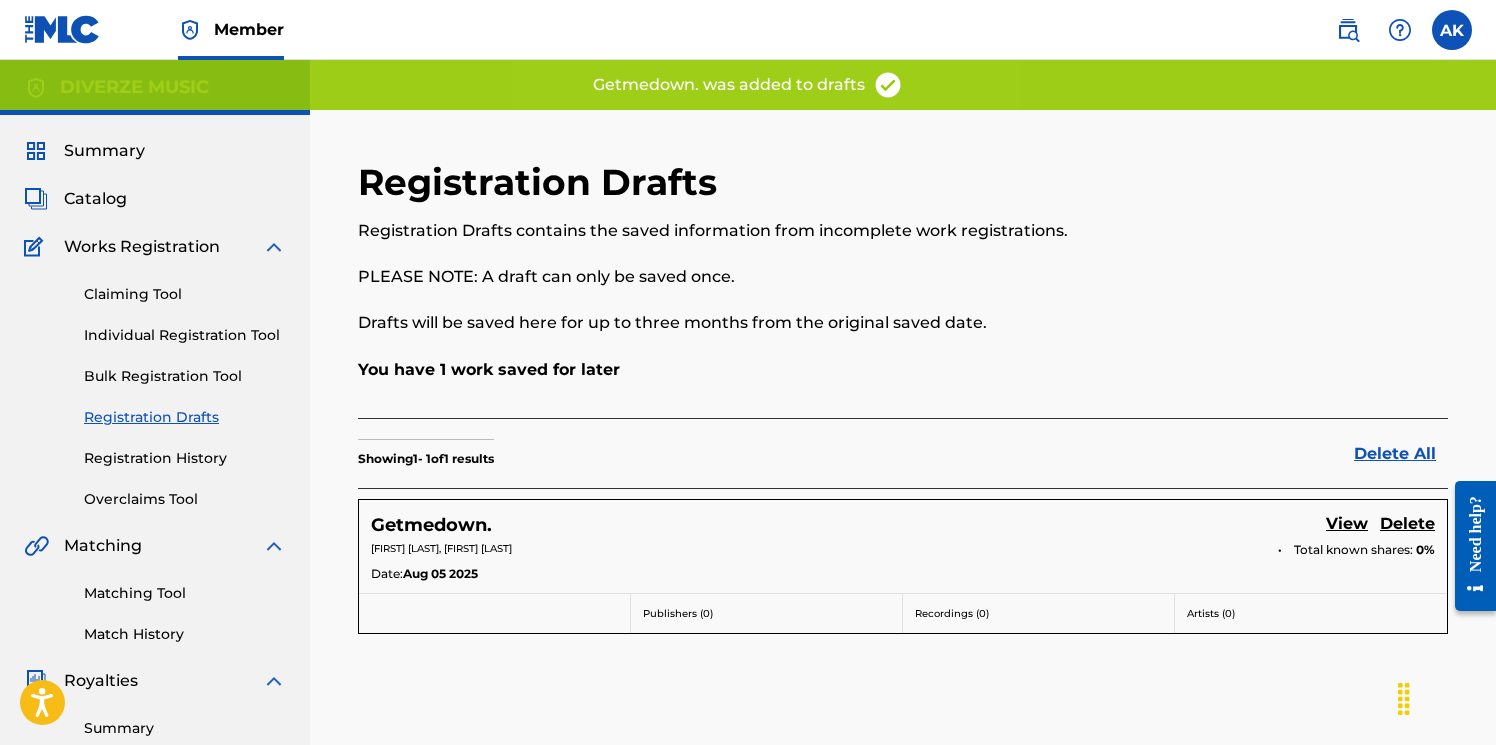 click on "Getmedown." at bounding box center (443, 525) 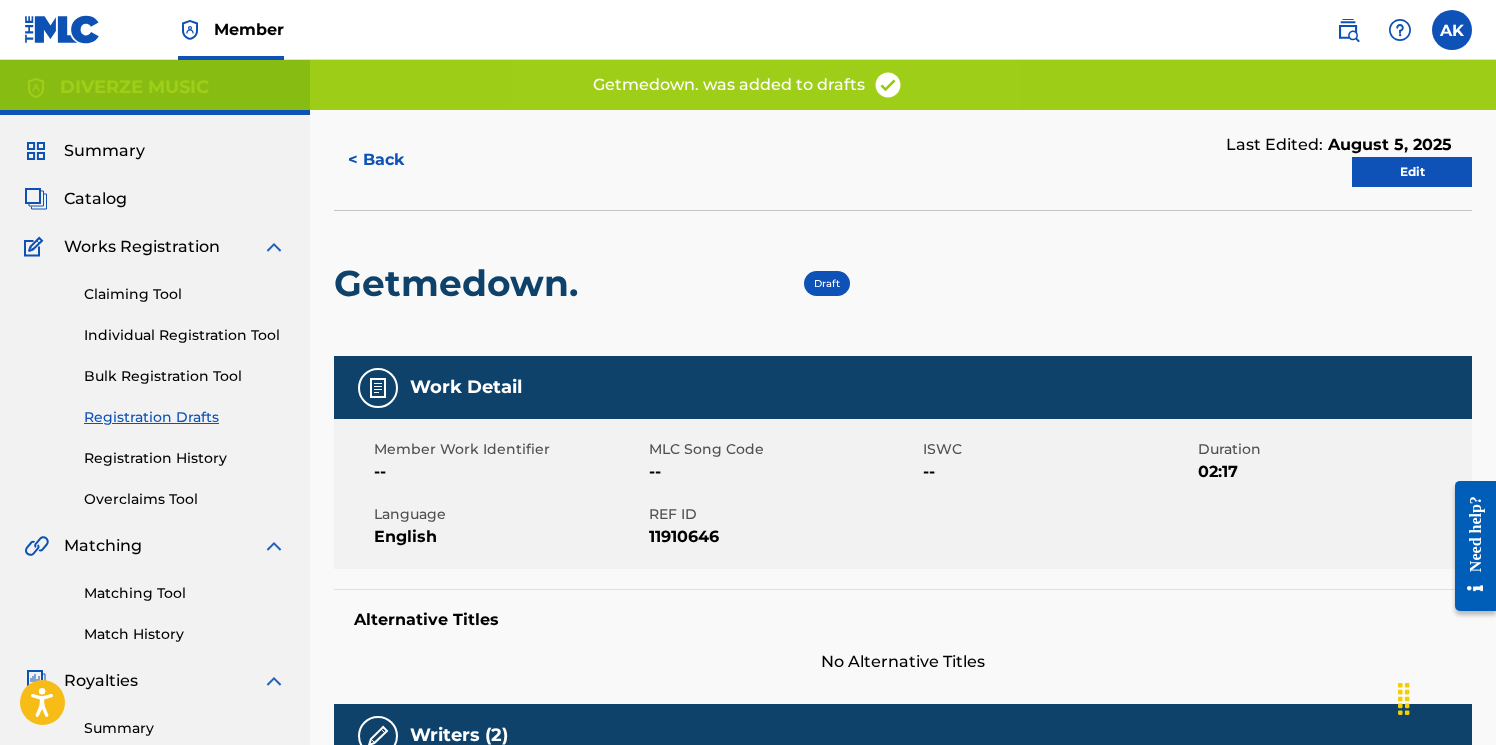 scroll, scrollTop: 0, scrollLeft: 0, axis: both 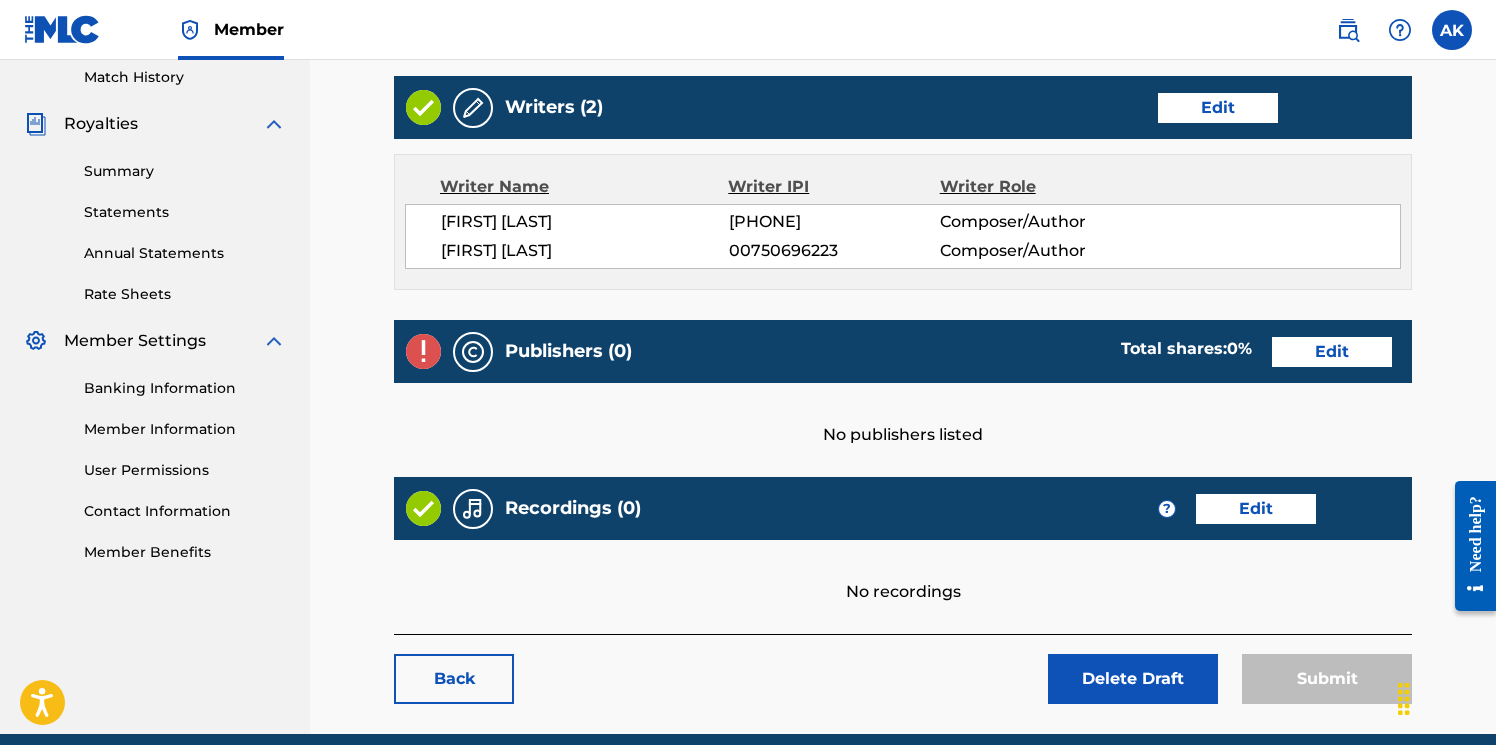 click on "Edit" at bounding box center (1332, 352) 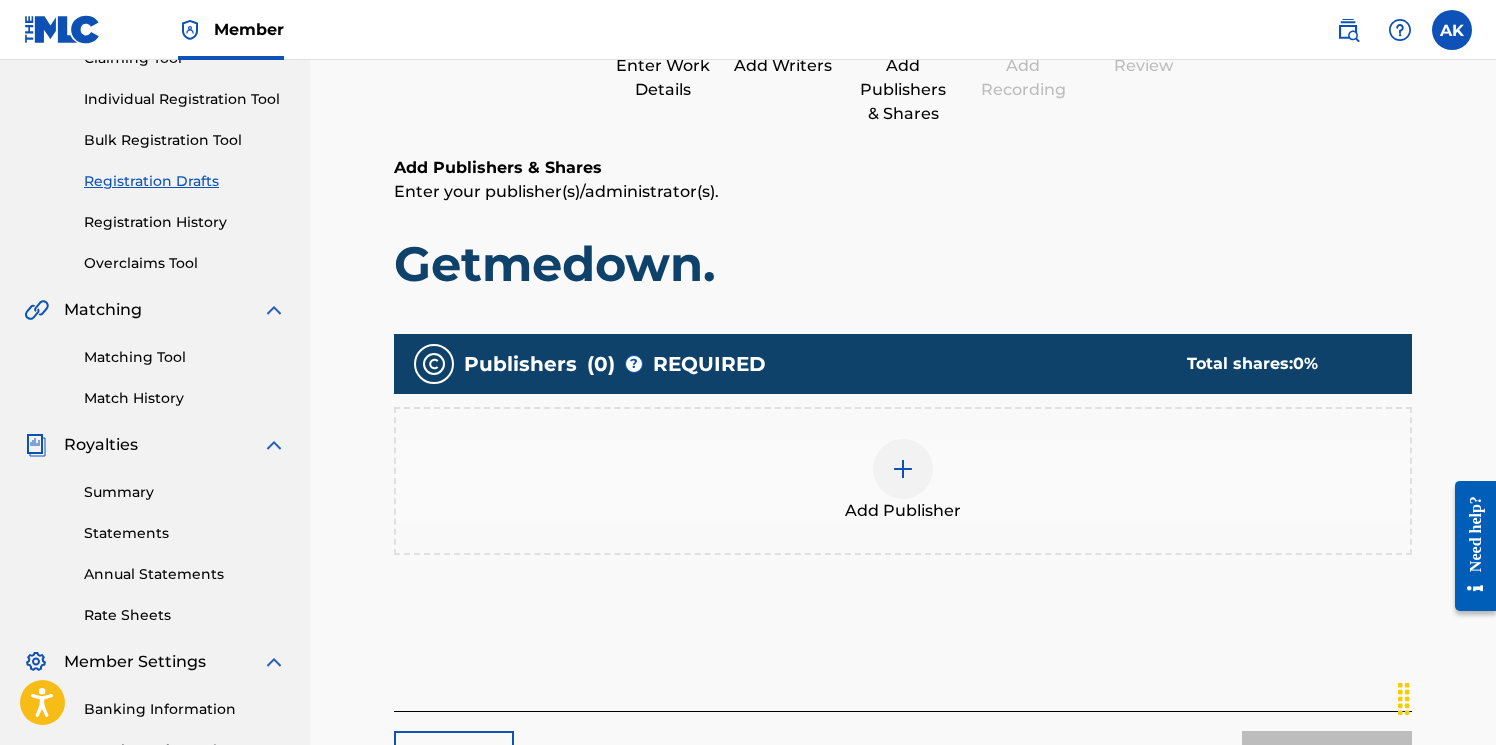 scroll, scrollTop: 256, scrollLeft: 0, axis: vertical 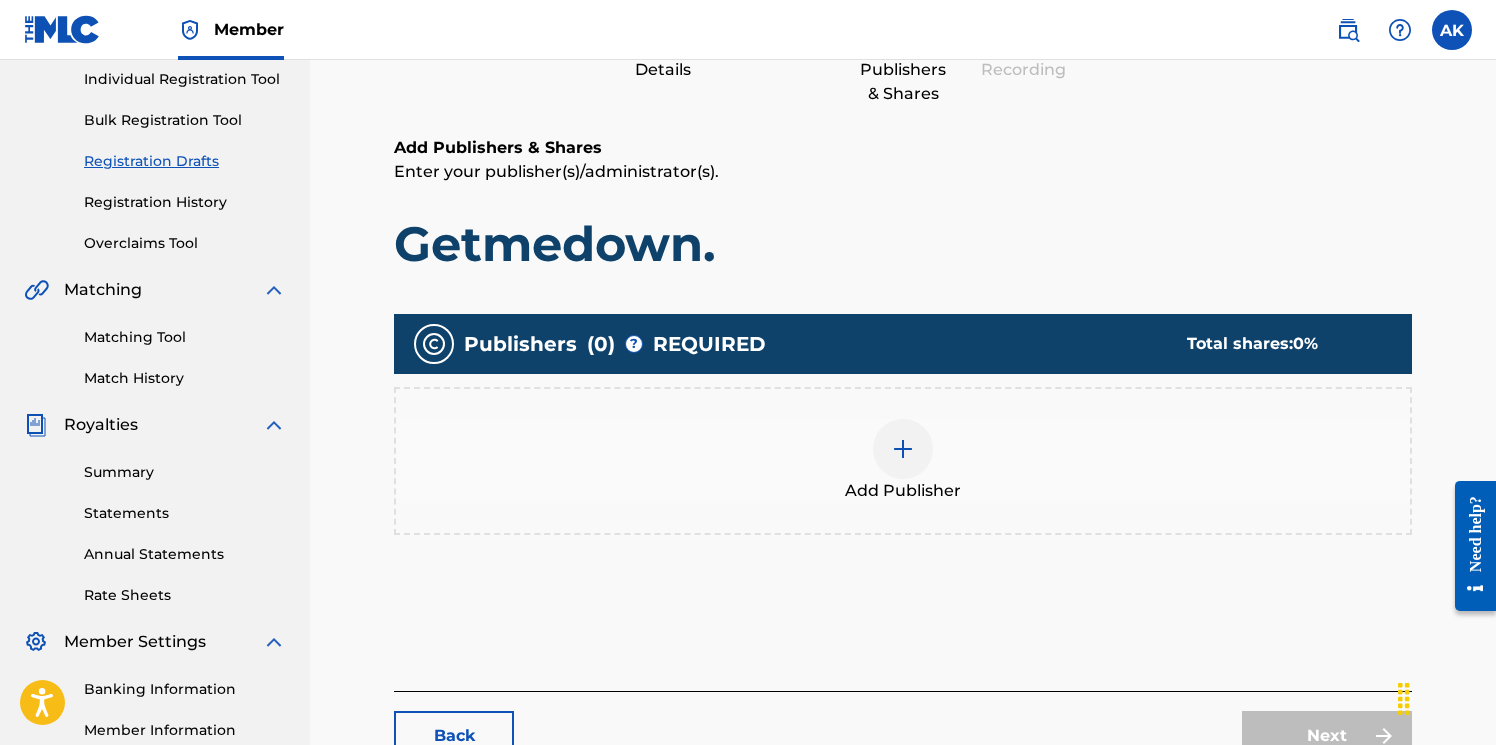 click on "Add Publisher" at bounding box center [903, 461] 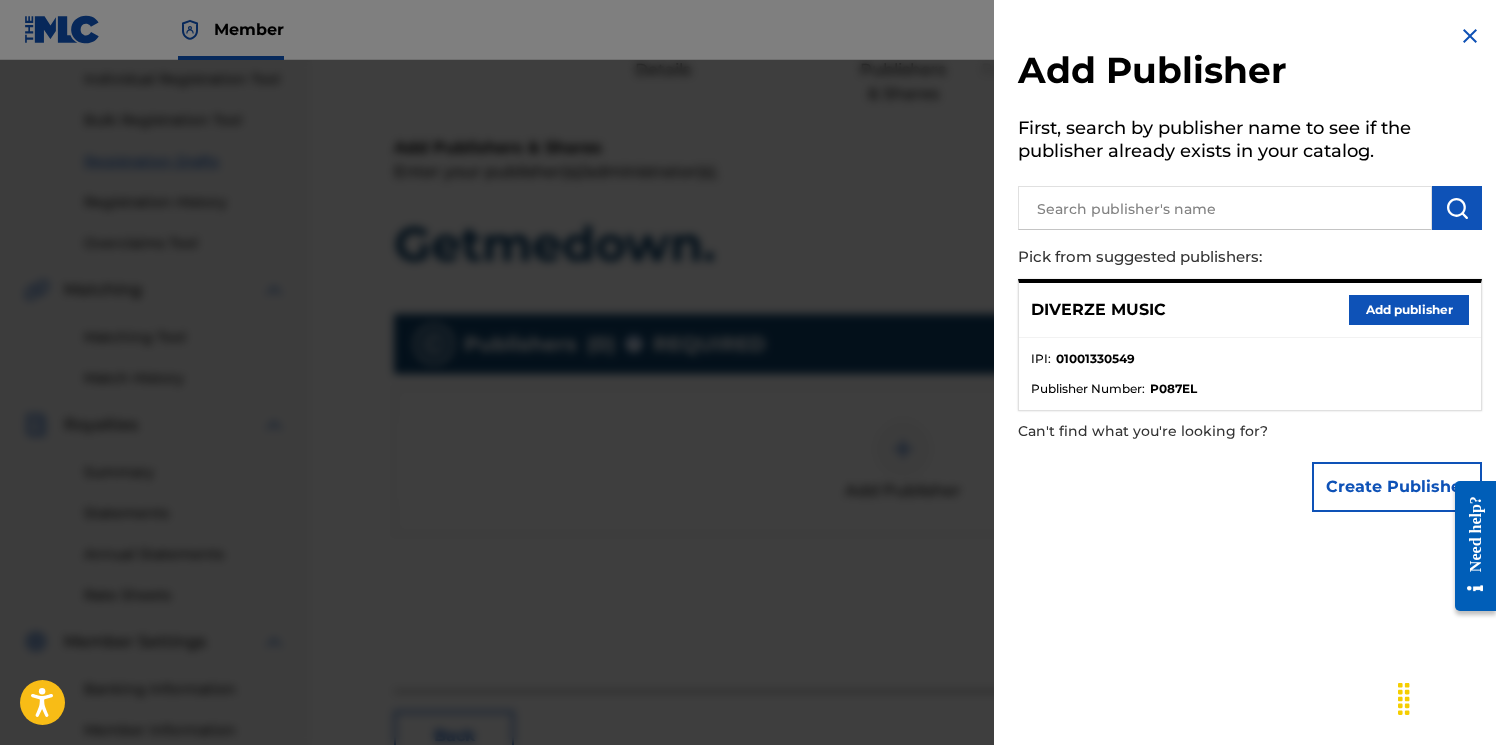 click on "Add publisher" at bounding box center (1409, 310) 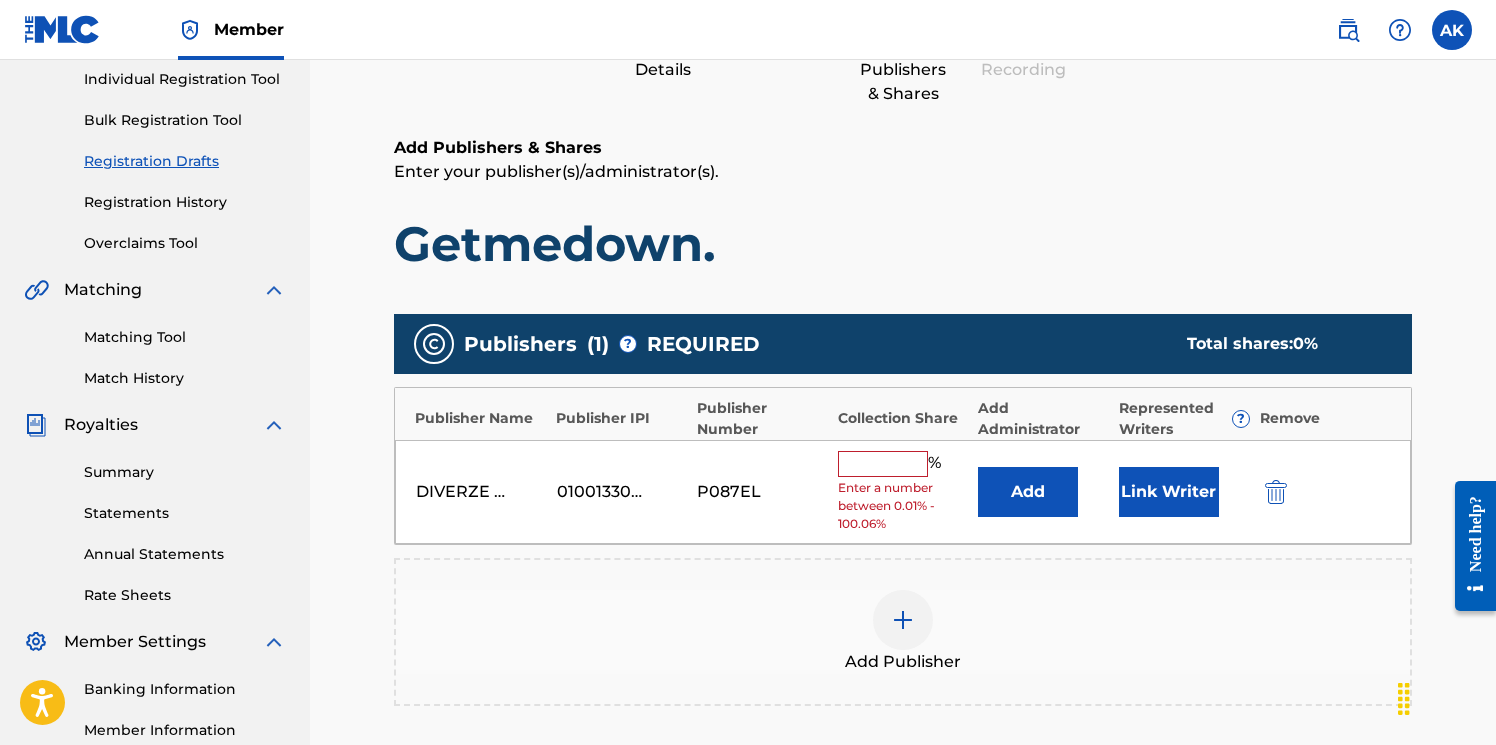 click at bounding box center (883, 464) 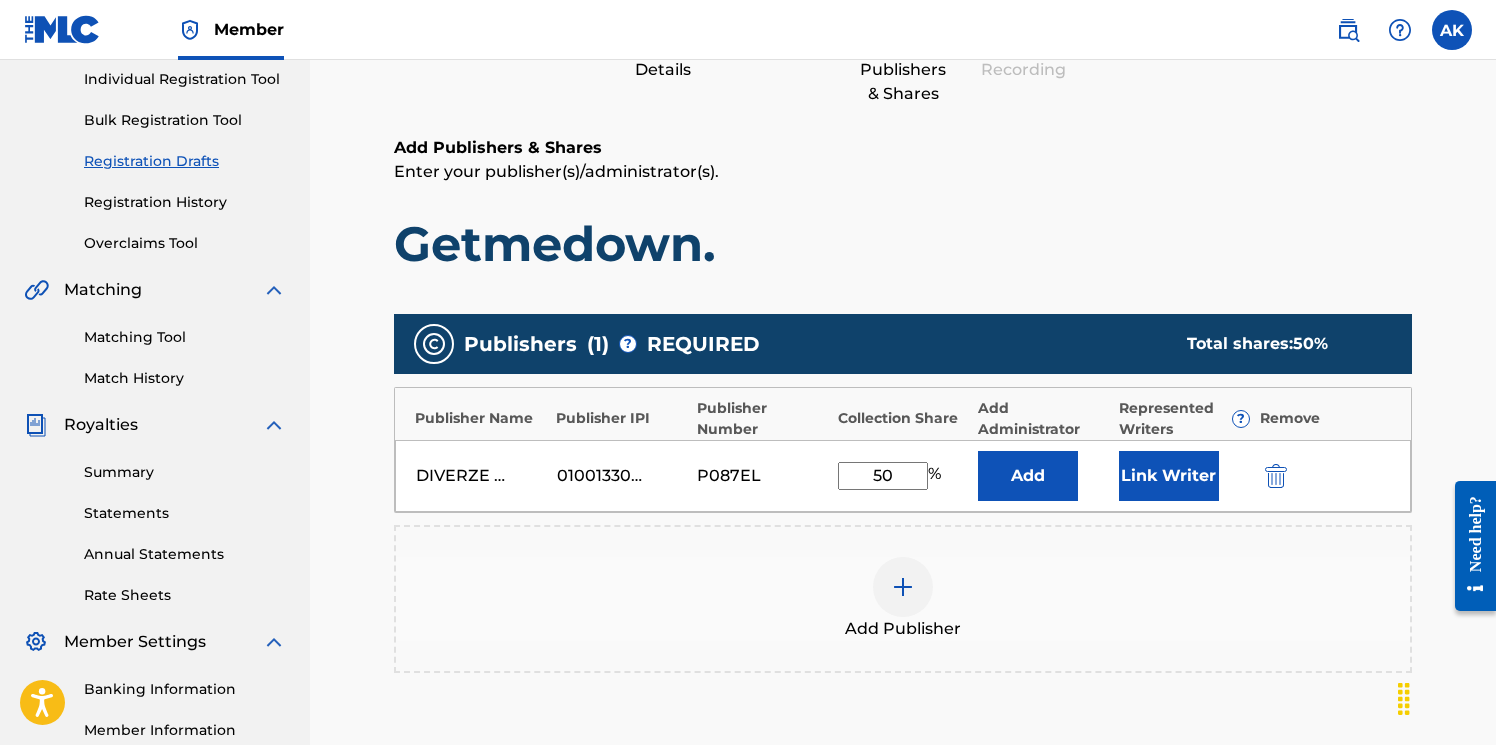type on "50" 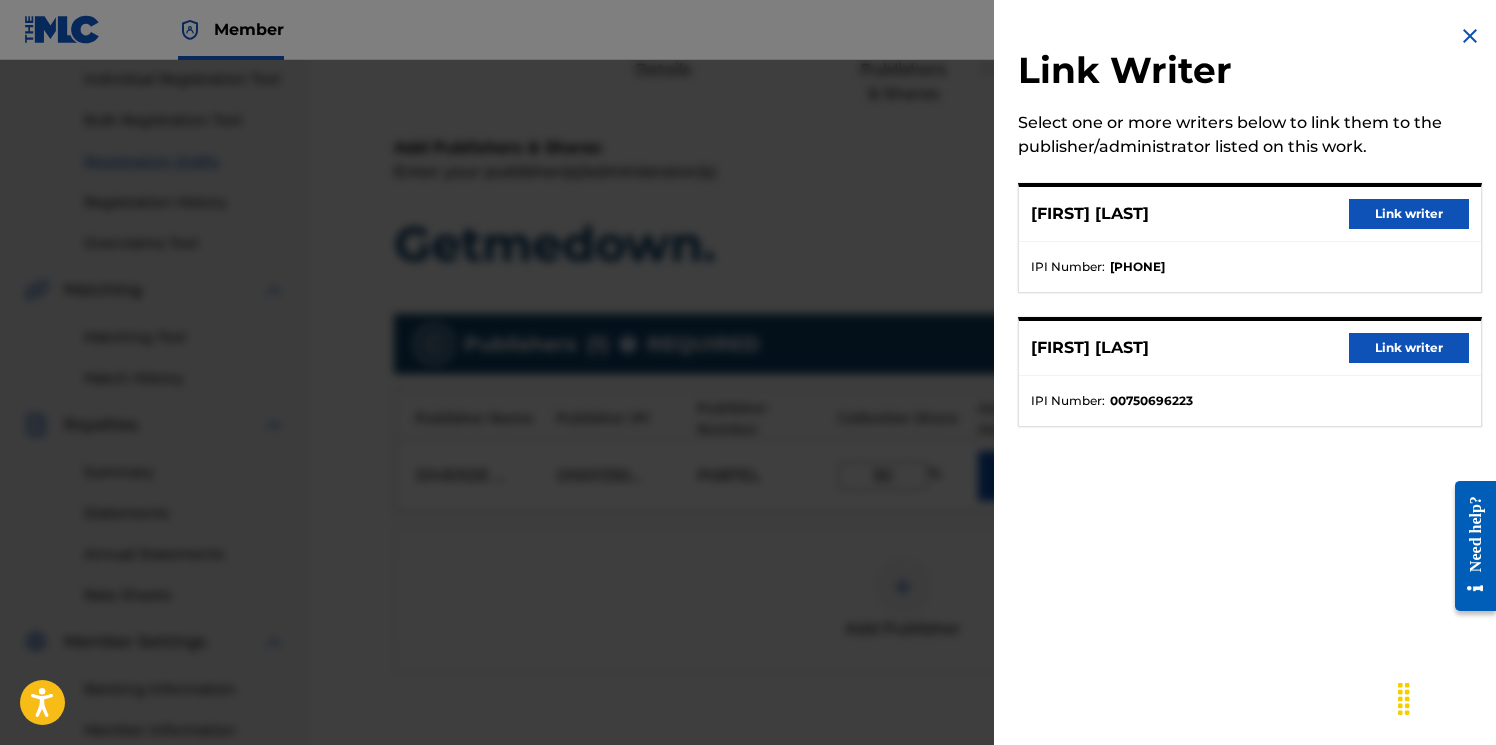 click on "Link writer" at bounding box center (1409, 348) 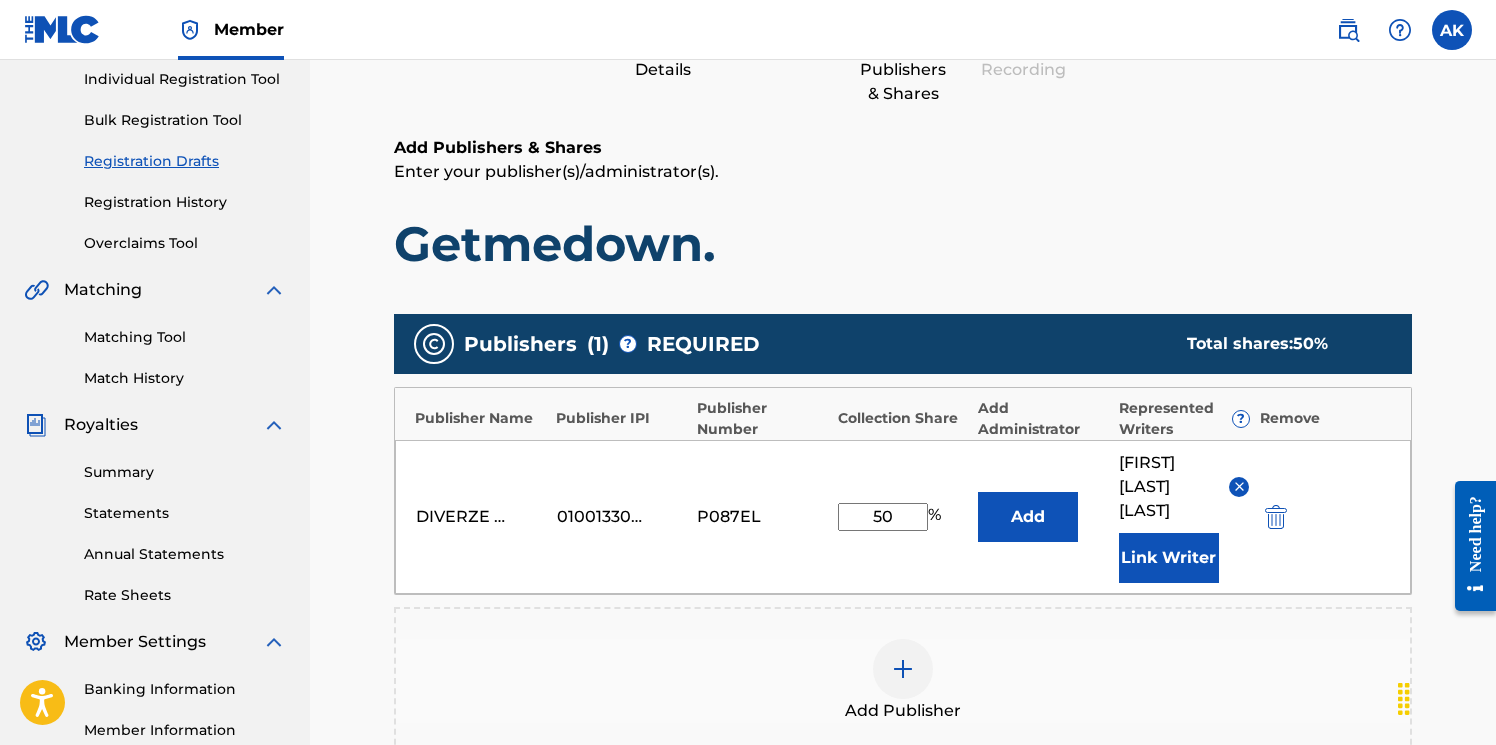 scroll, scrollTop: 347, scrollLeft: 0, axis: vertical 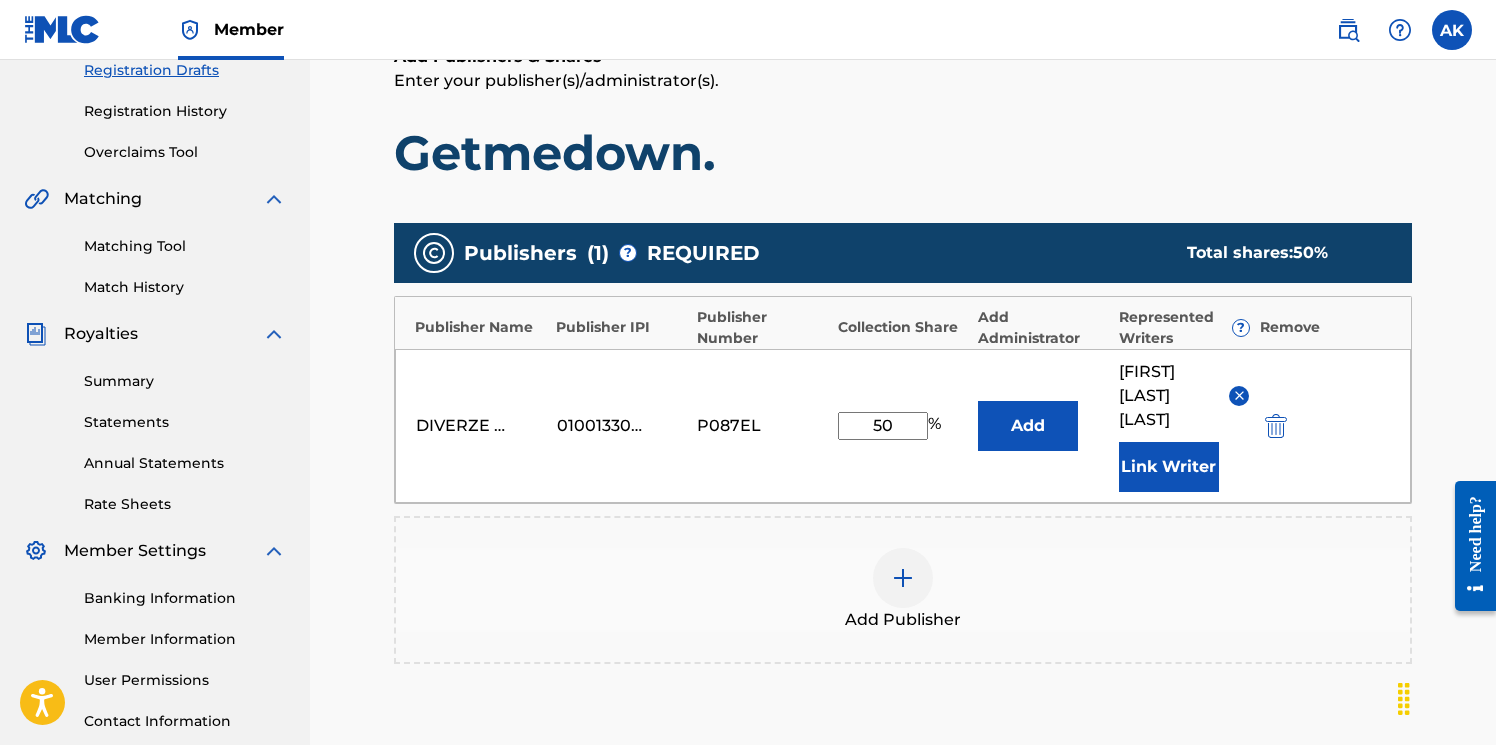 click at bounding box center [903, 578] 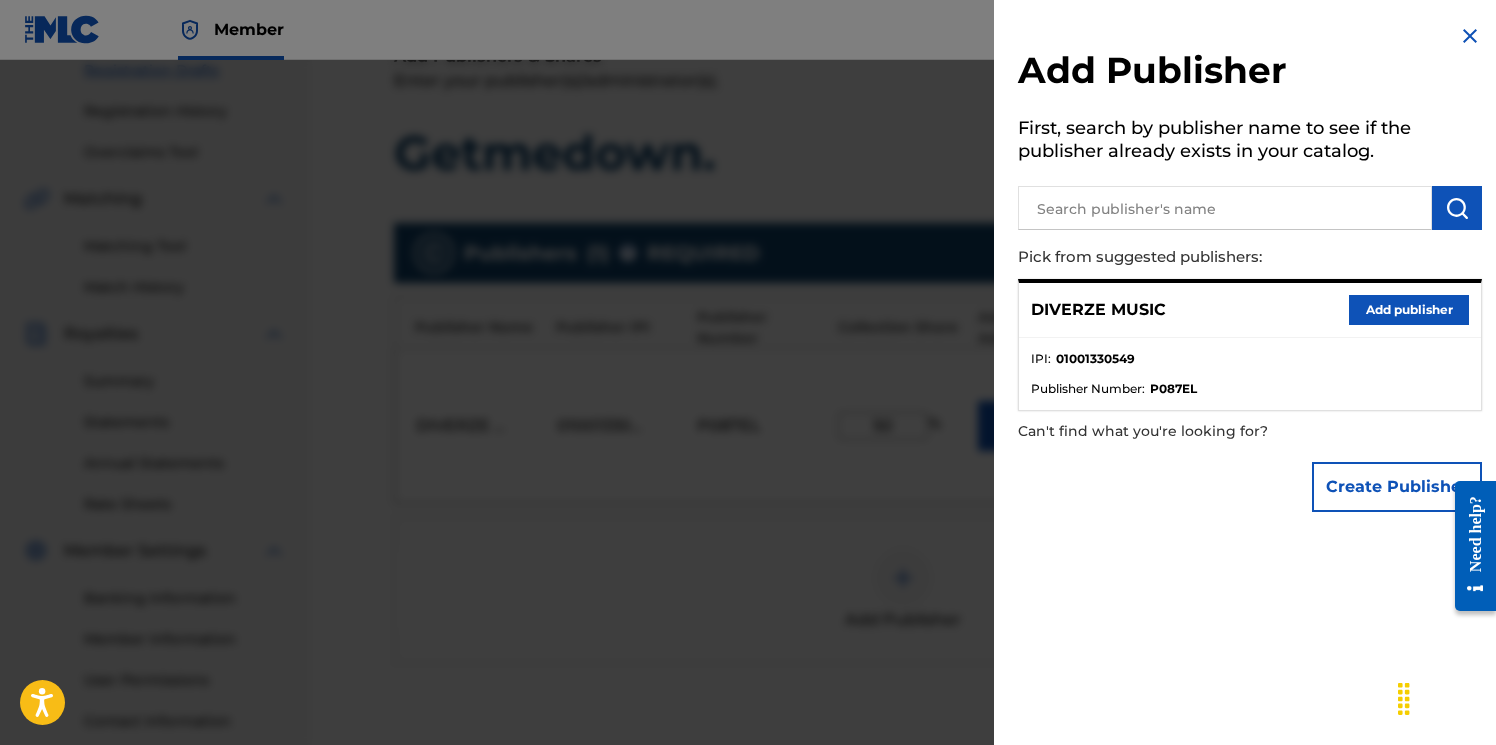 click at bounding box center (1225, 208) 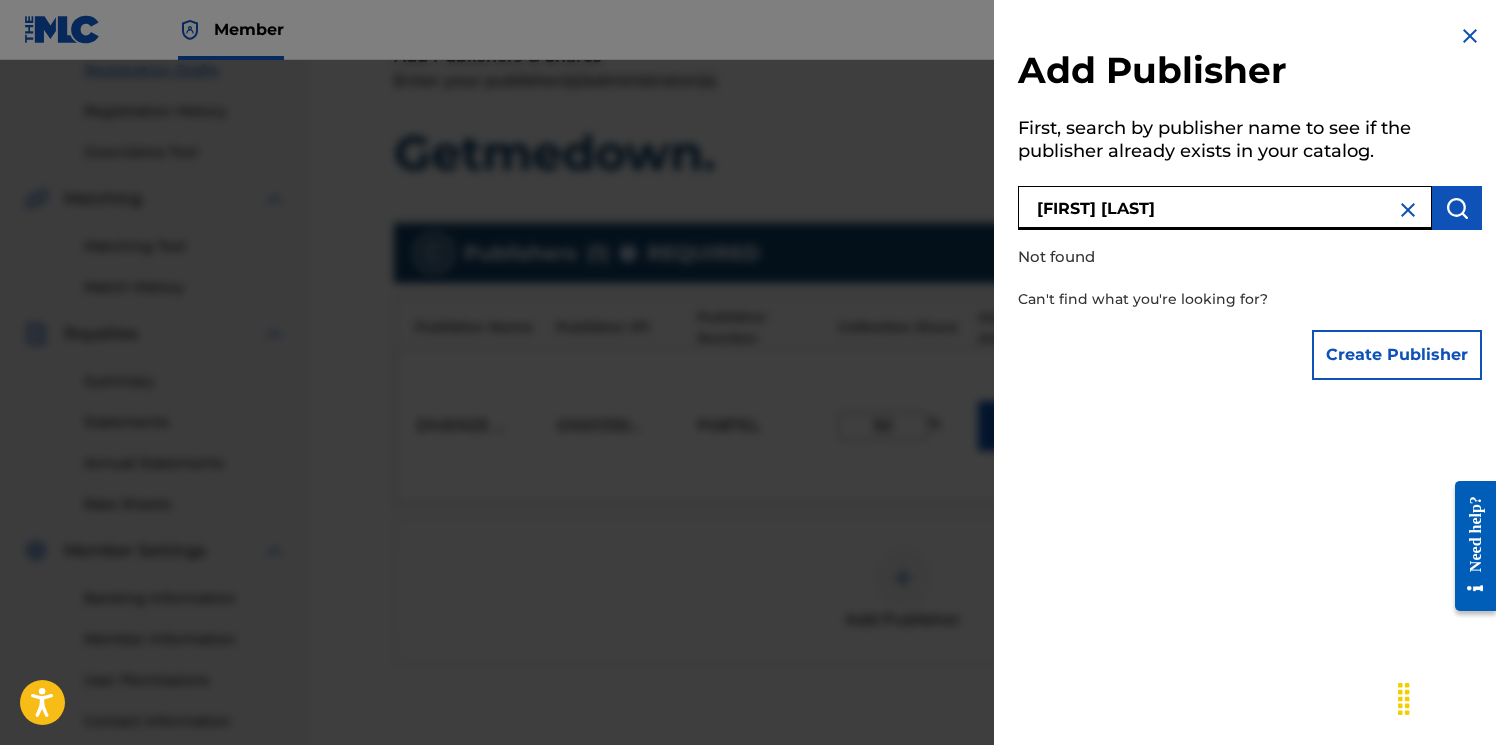 type on "[FIRST] [LAST]" 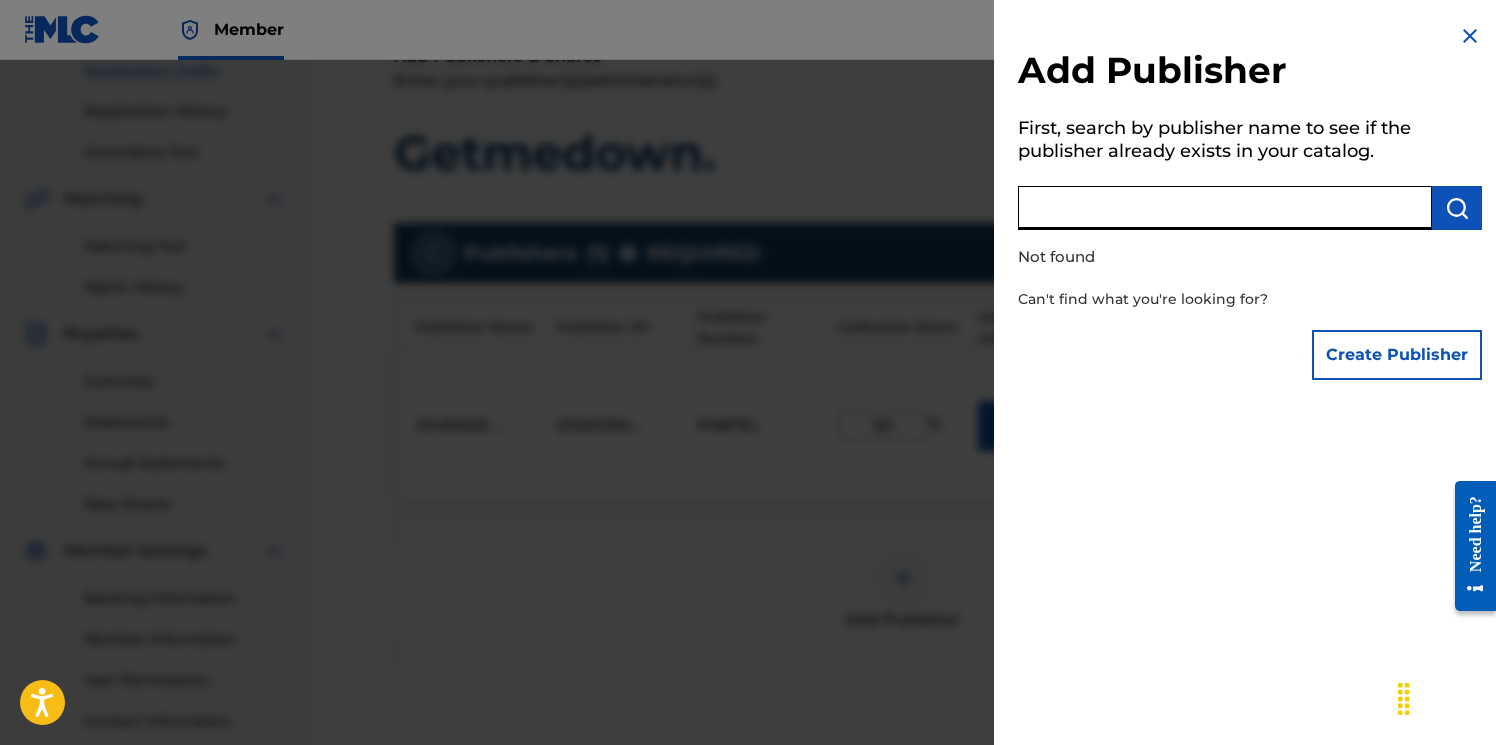 type 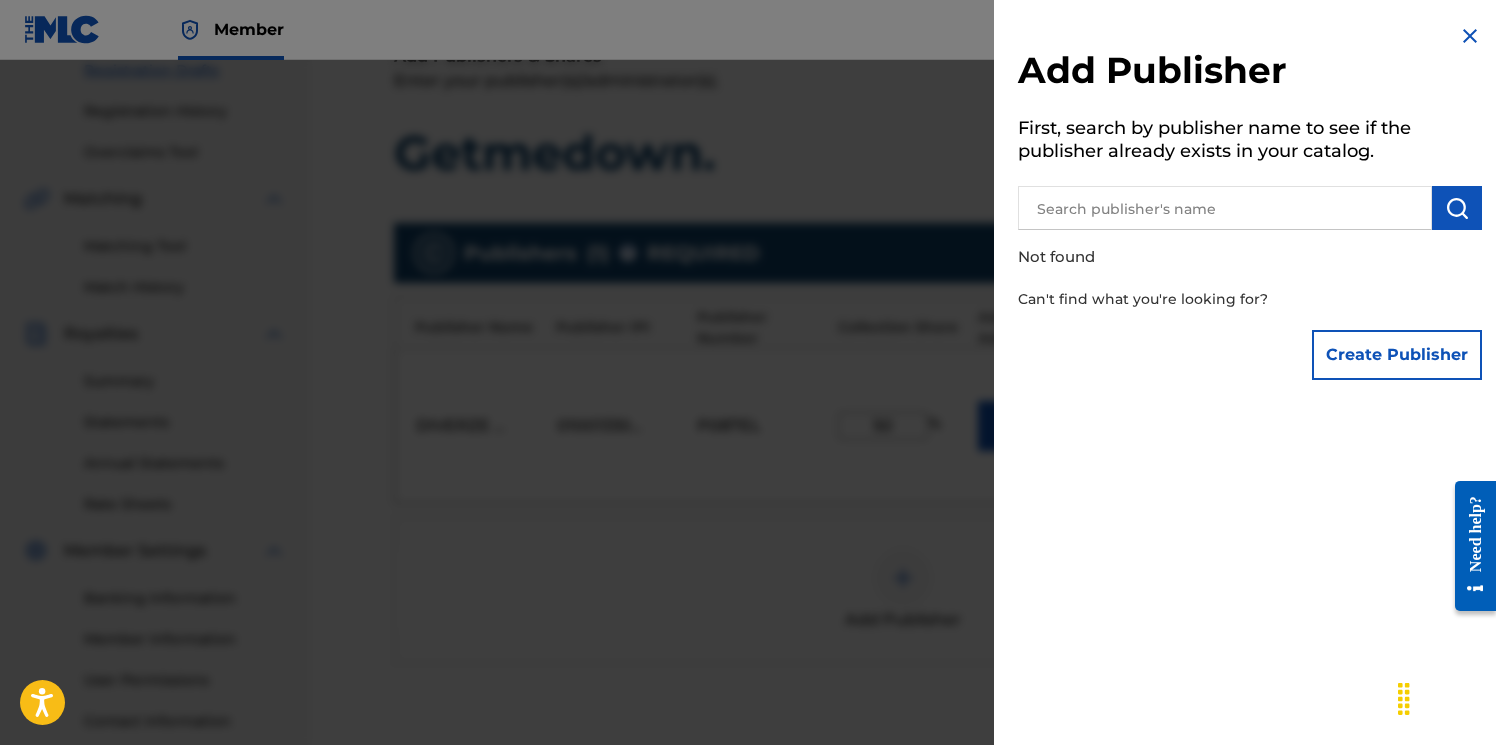 click on "Create Publisher" at bounding box center (1397, 355) 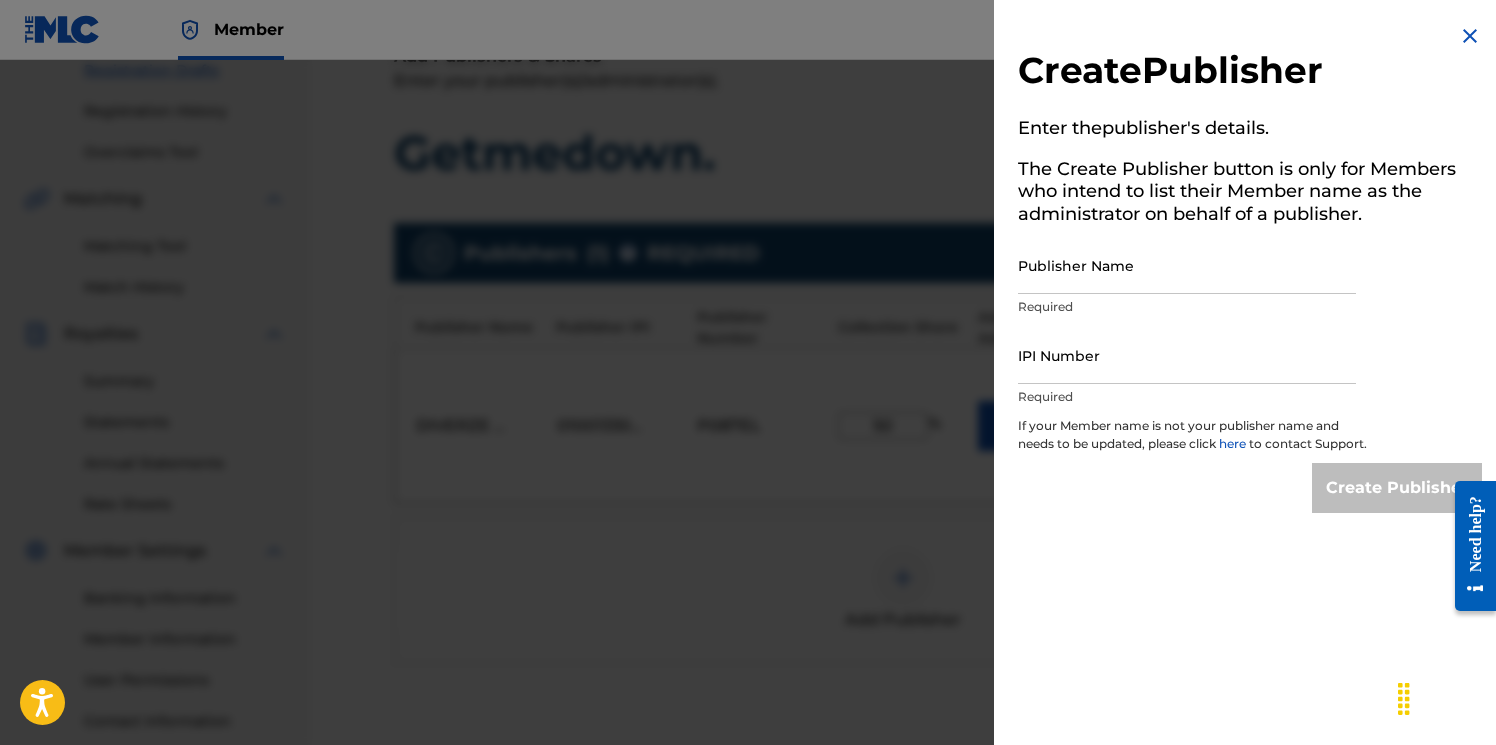 click at bounding box center (1470, 36) 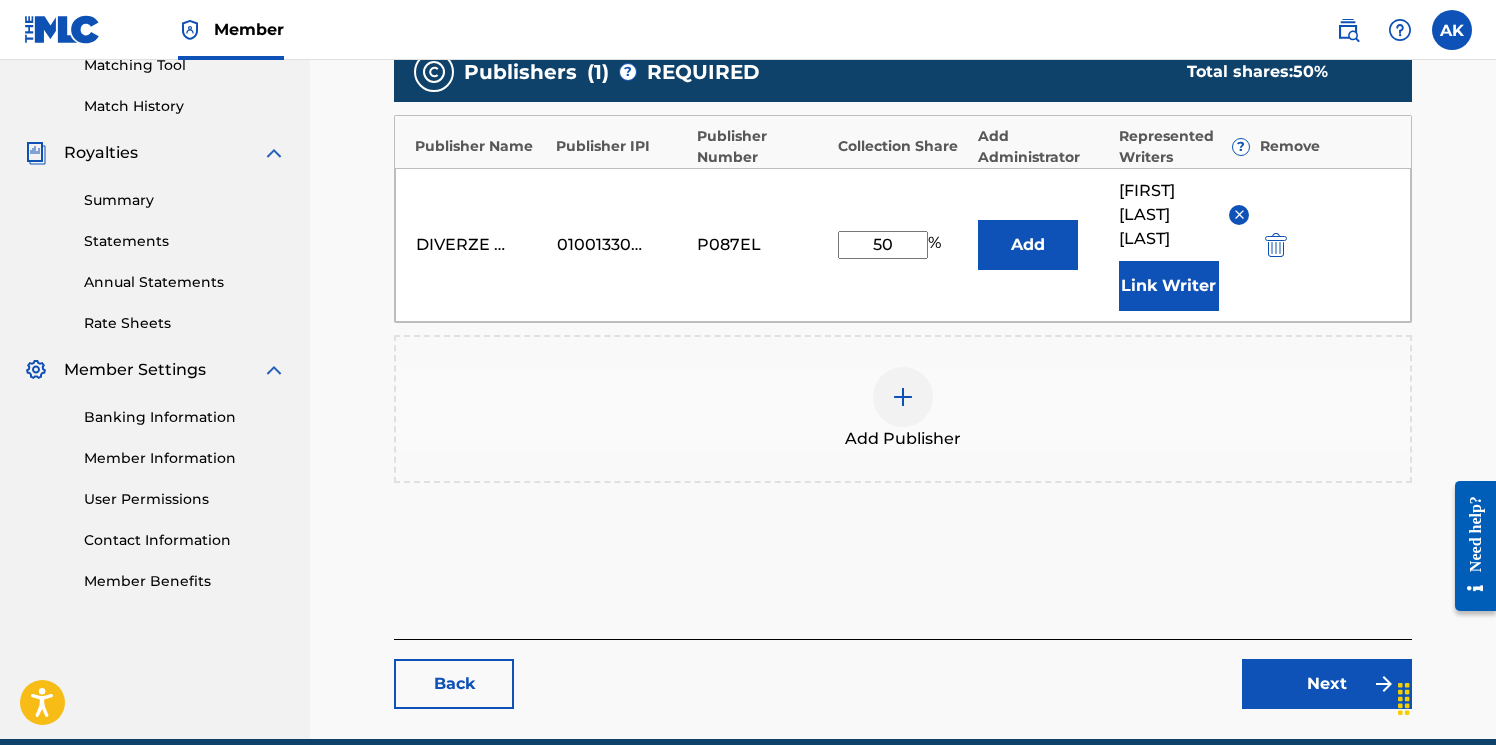 scroll, scrollTop: 536, scrollLeft: 0, axis: vertical 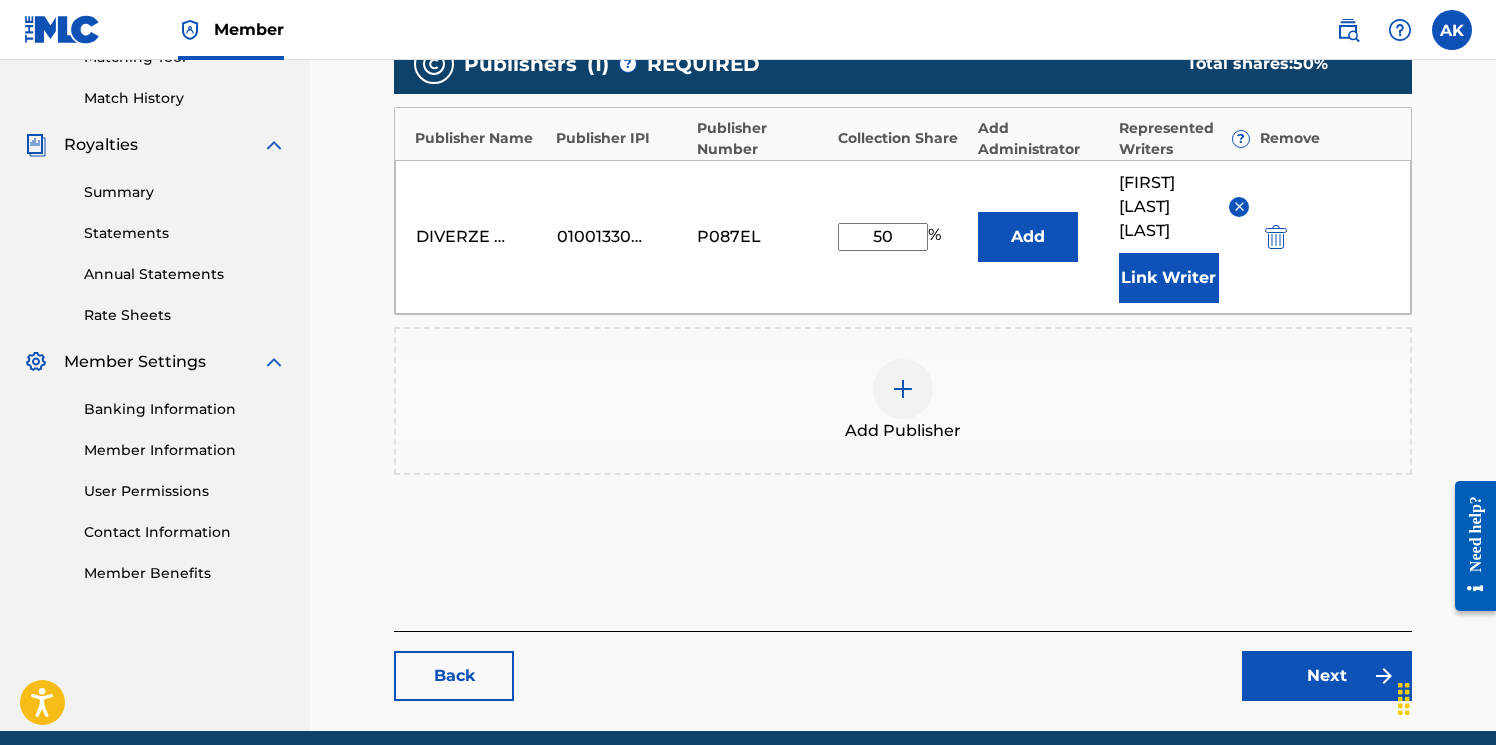 click on "Next" at bounding box center (1327, 676) 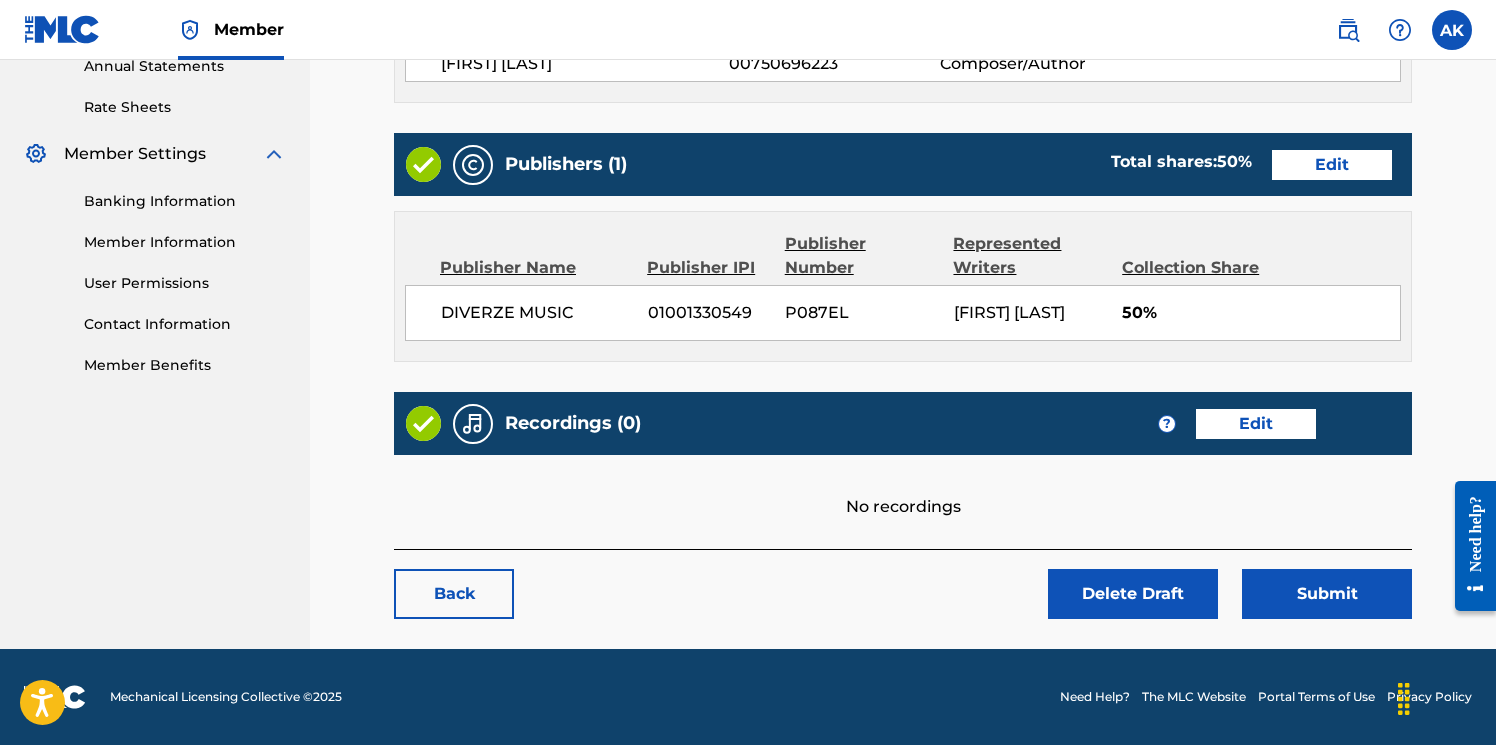 scroll, scrollTop: 742, scrollLeft: 0, axis: vertical 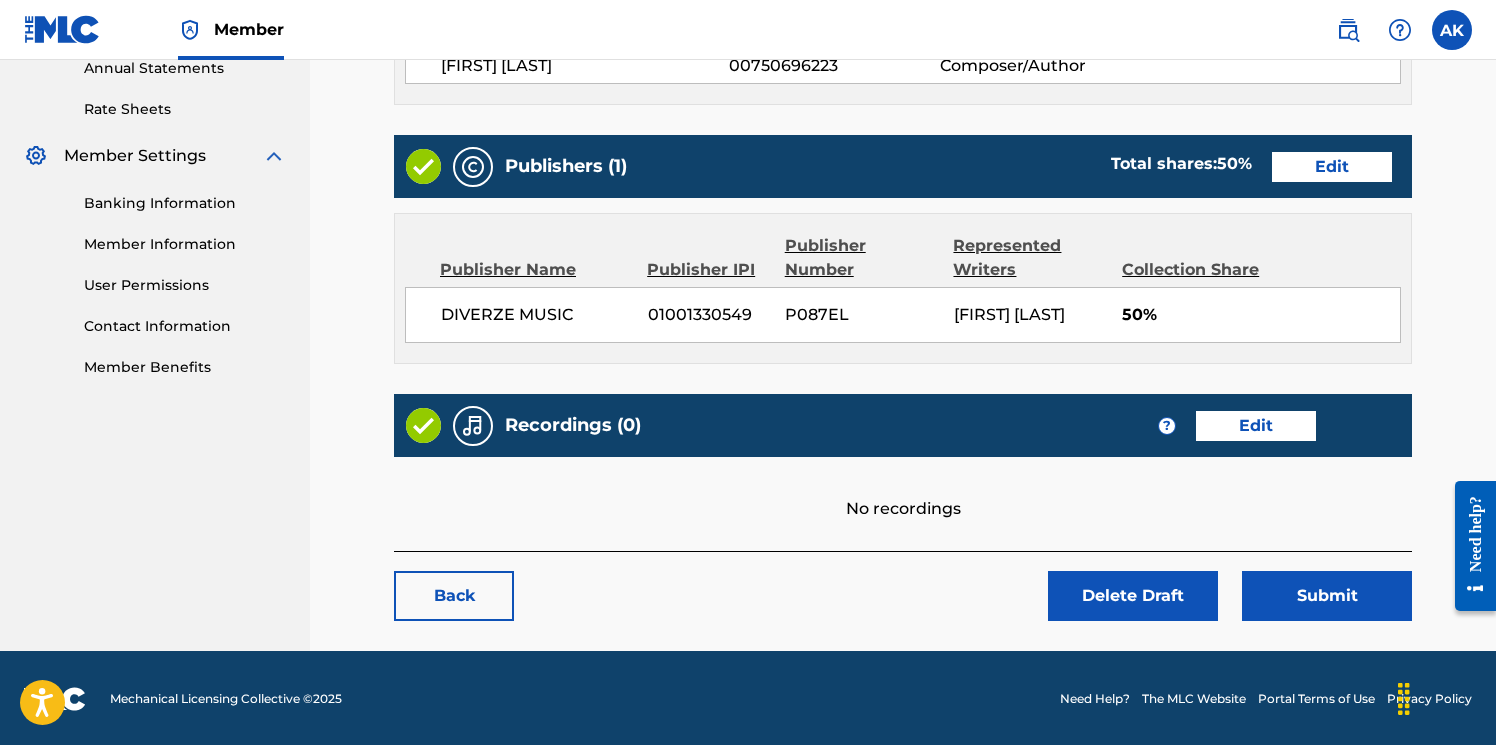 click on "Submit" at bounding box center [1327, 596] 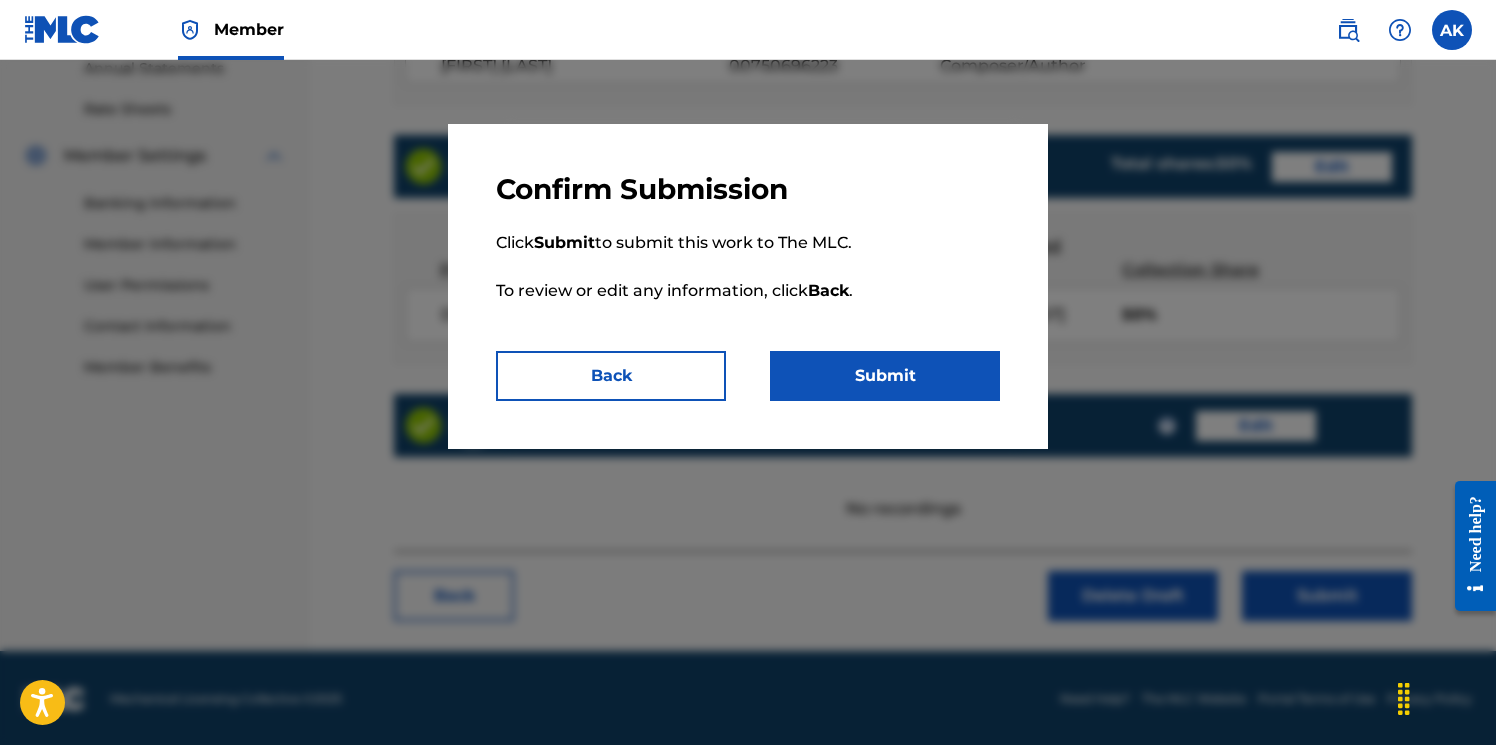 click on "Back" at bounding box center [611, 376] 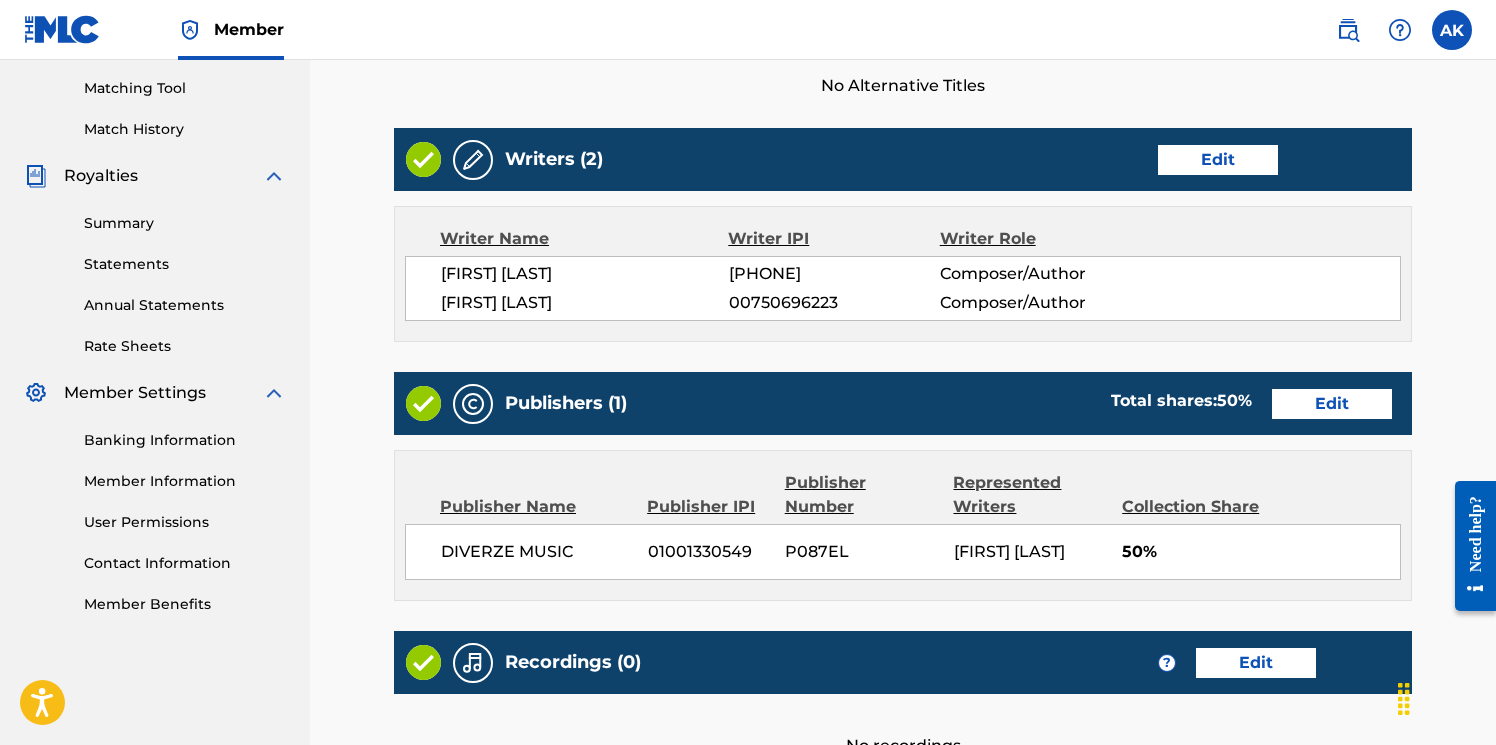 scroll, scrollTop: 500, scrollLeft: 0, axis: vertical 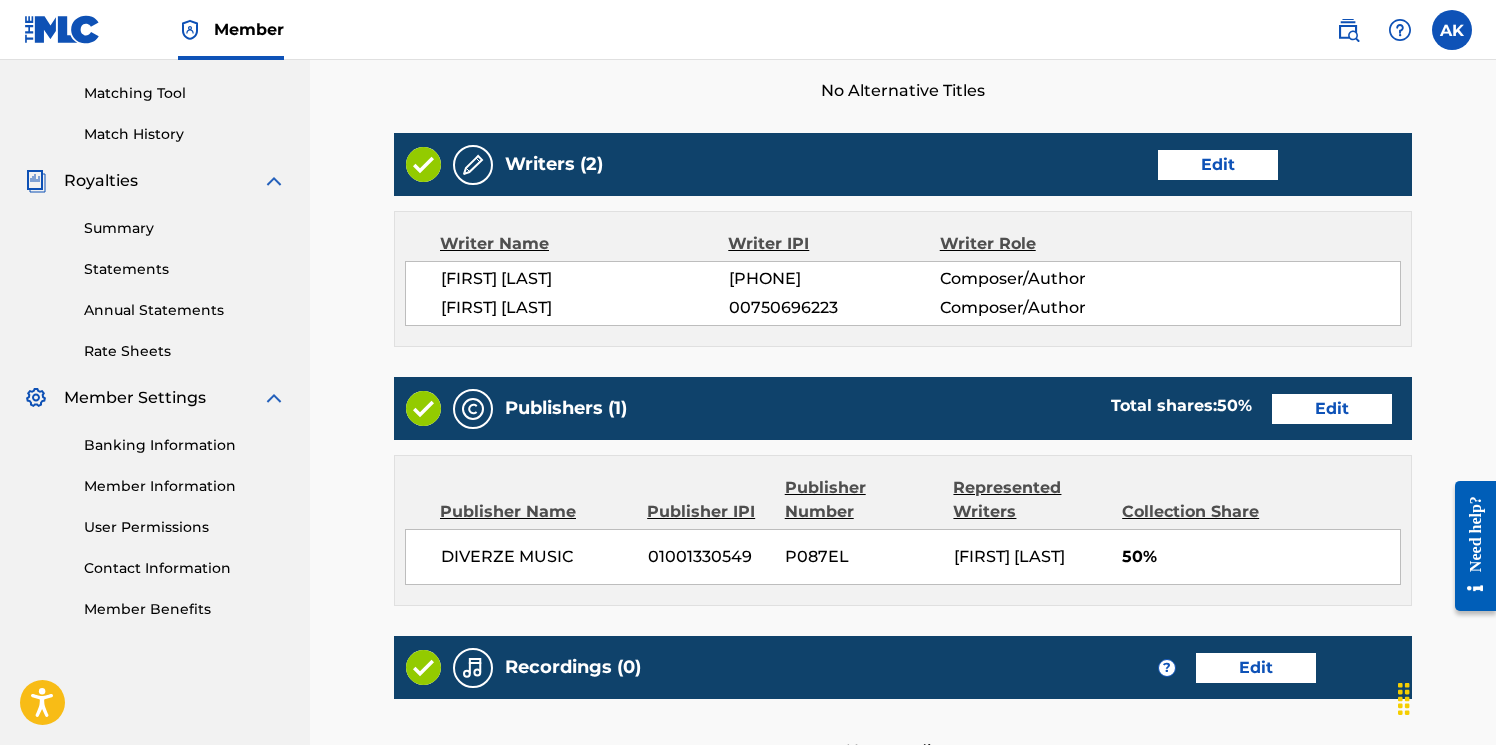 click on "Edit" at bounding box center (1218, 165) 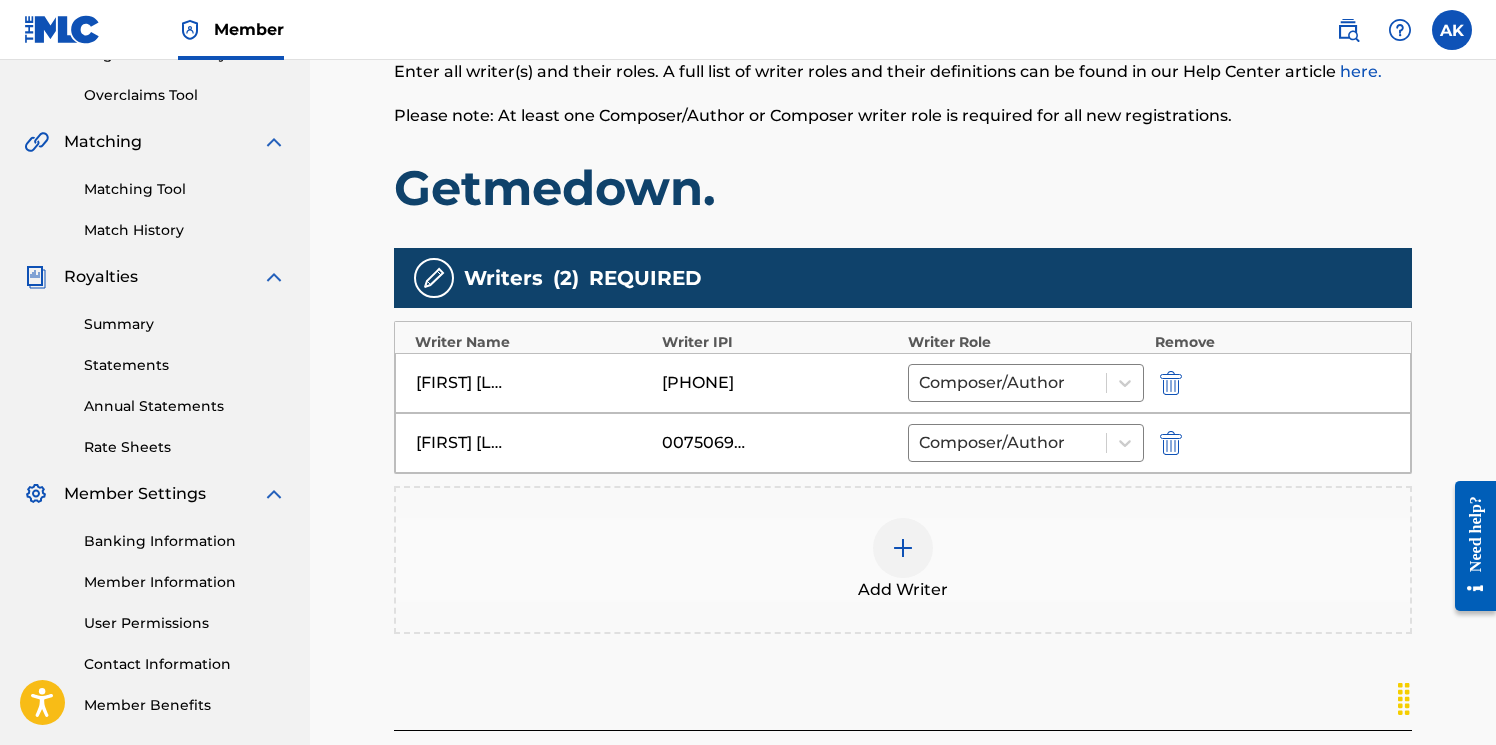 scroll, scrollTop: 447, scrollLeft: 0, axis: vertical 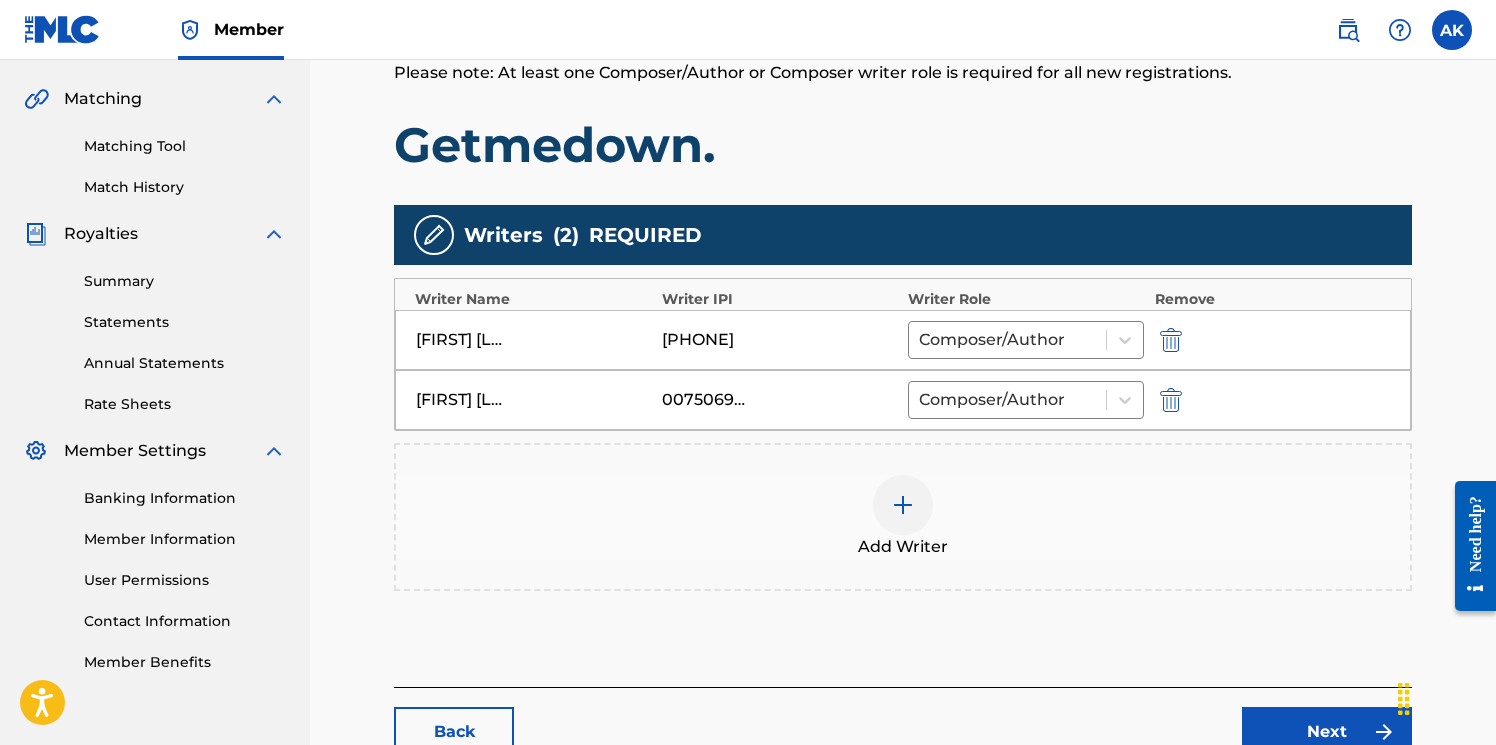 click at bounding box center (903, 505) 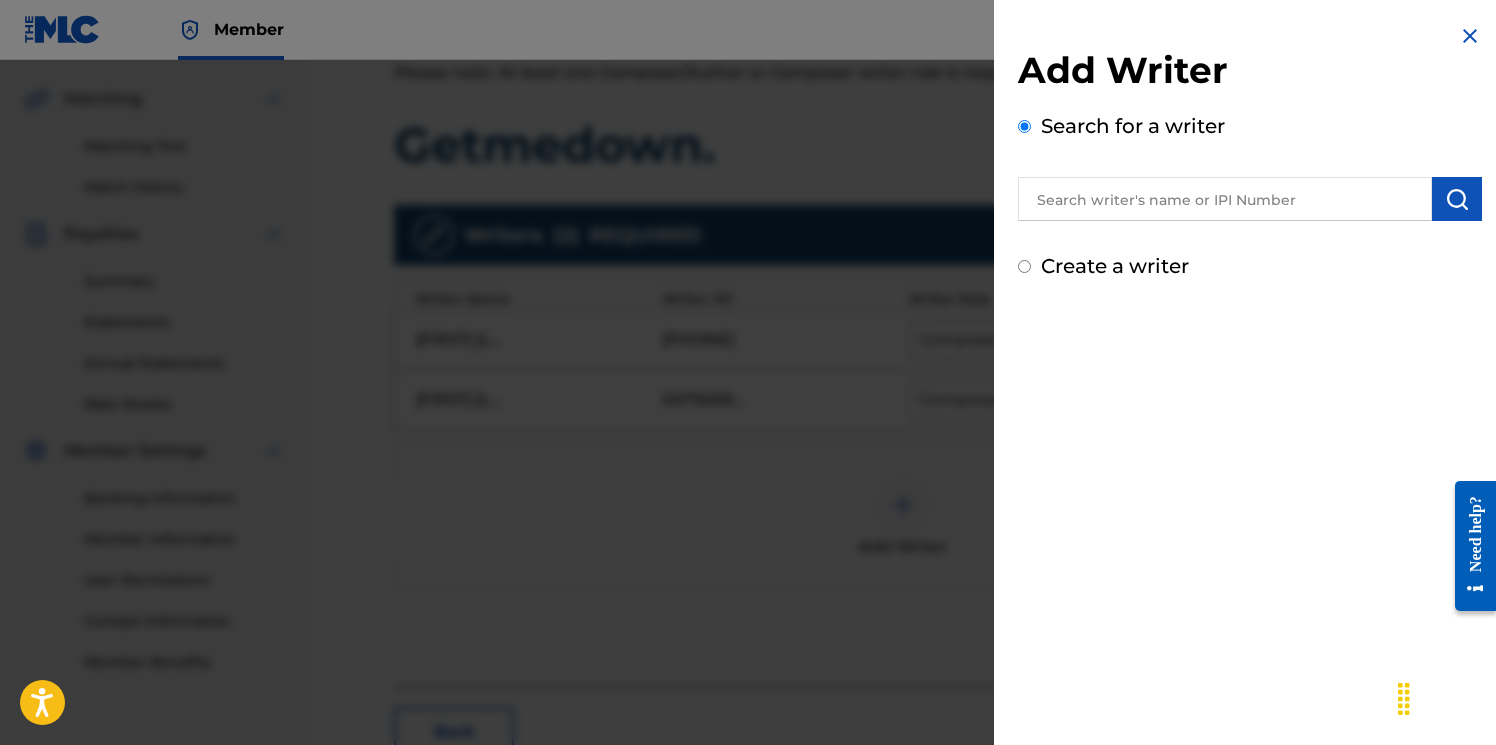 click on "Create a writer" at bounding box center (1115, 266) 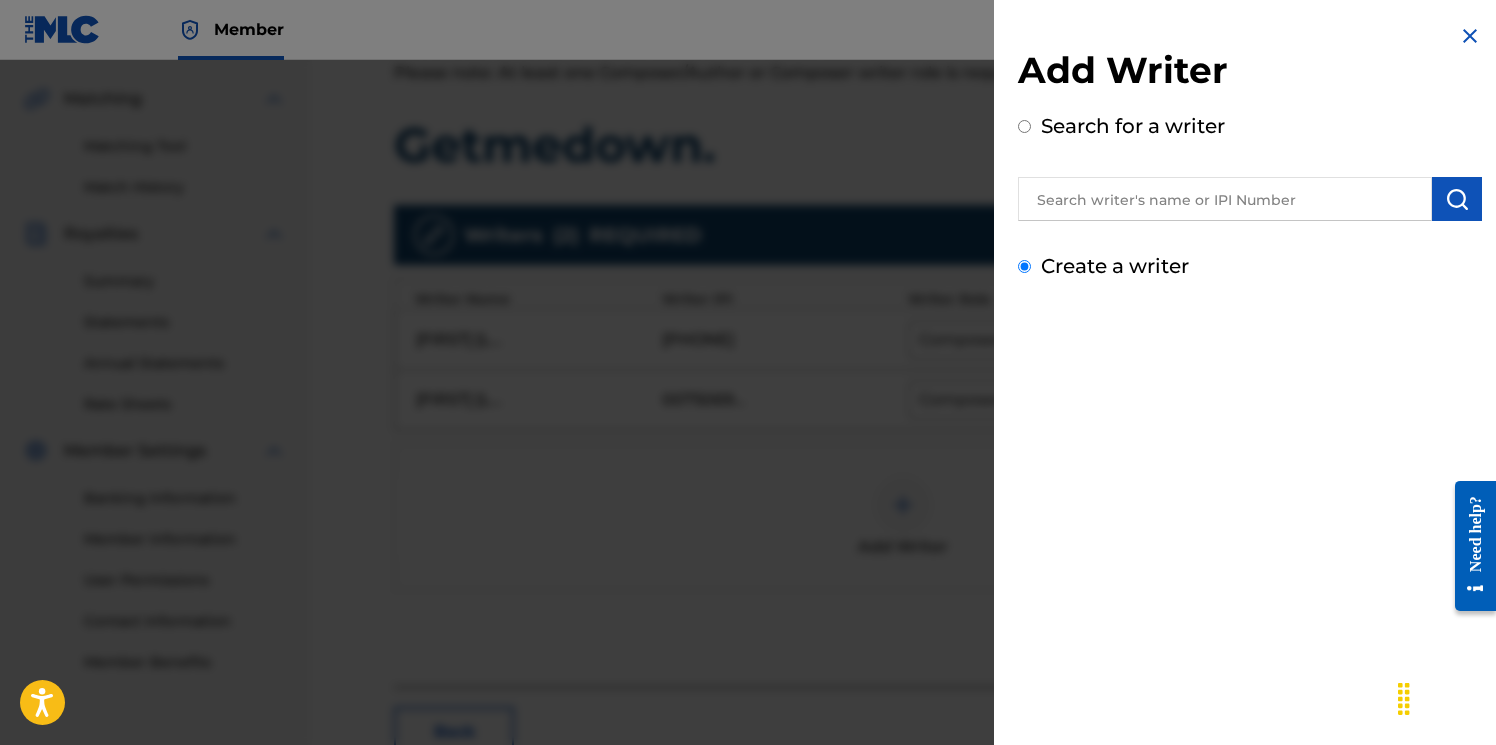 click on "Create a writer" at bounding box center [1024, 266] 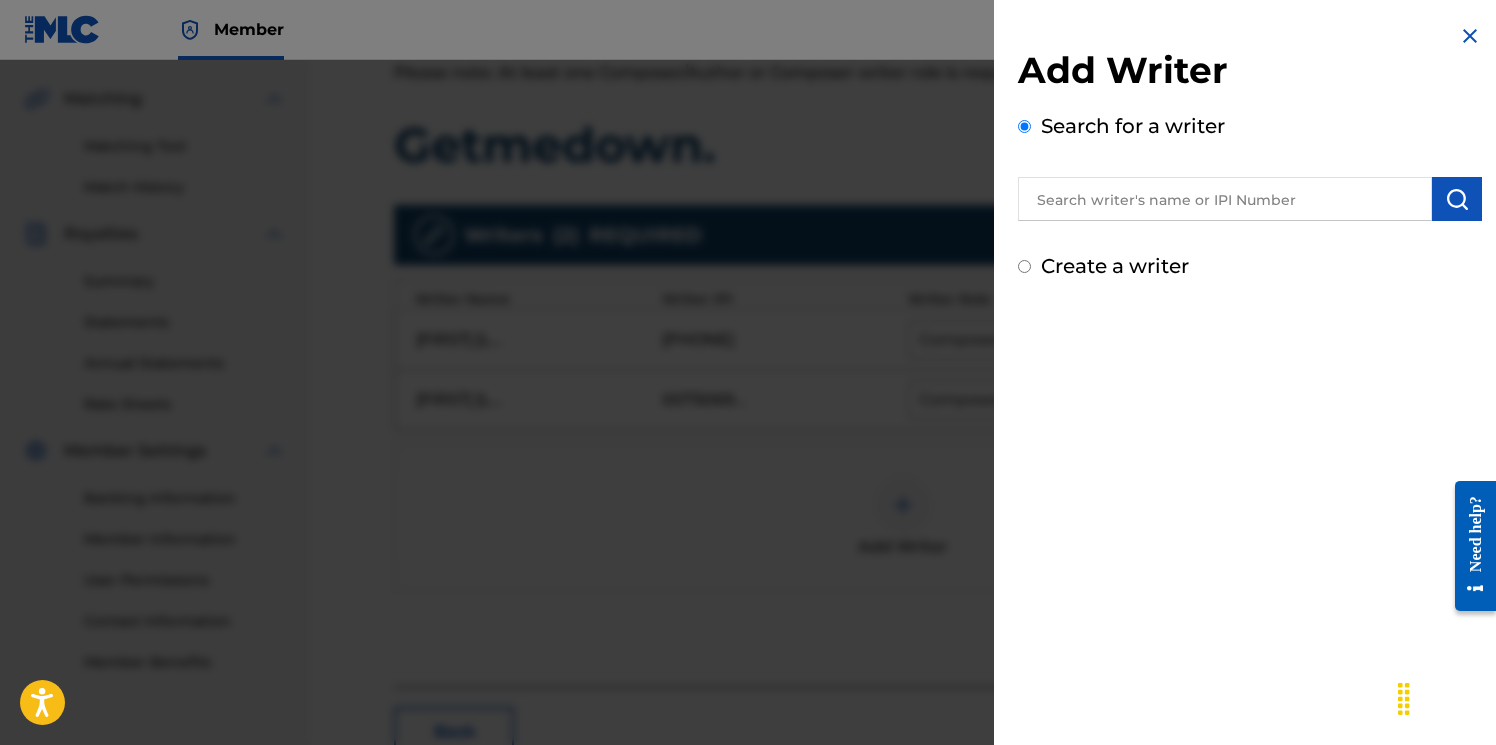 radio on "false" 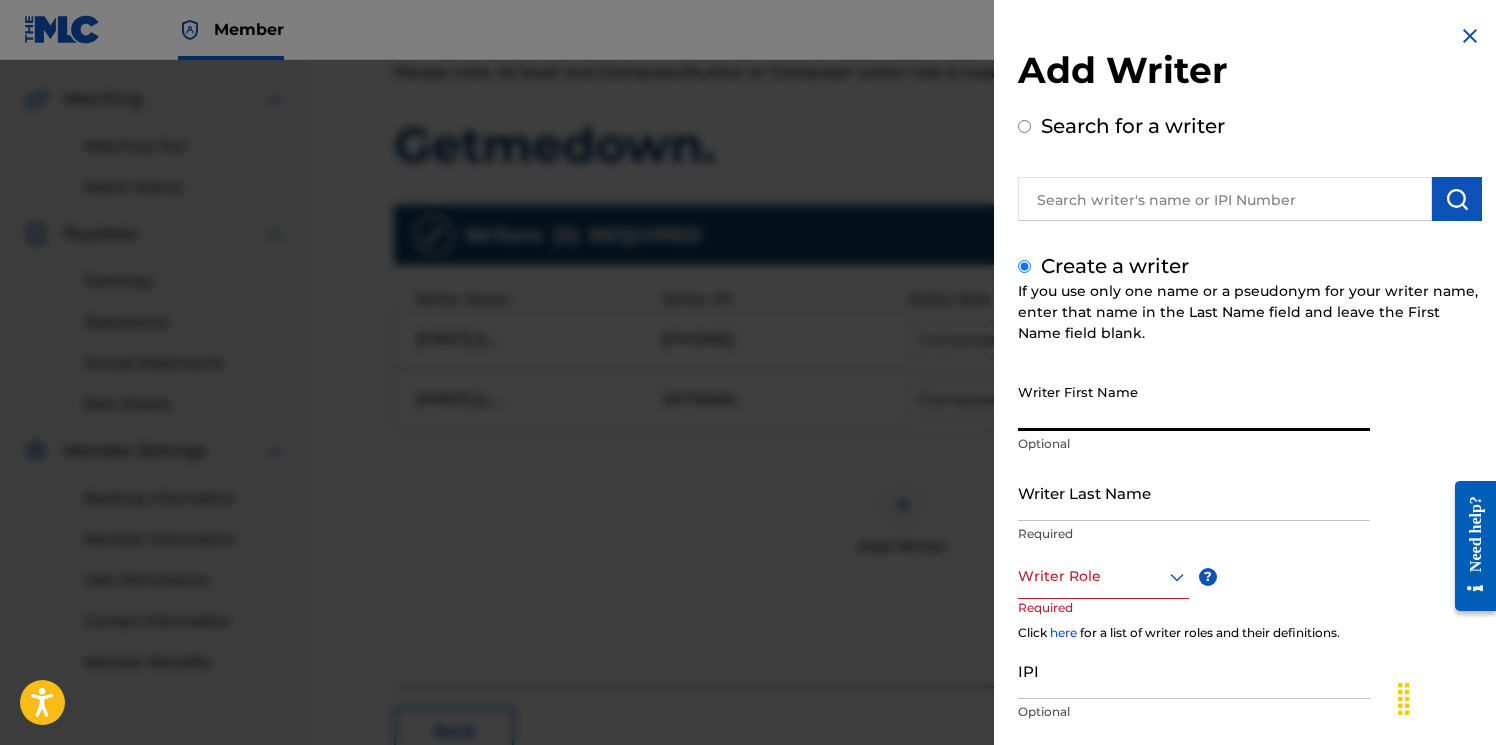 click on "Writer First Name" at bounding box center [1194, 402] 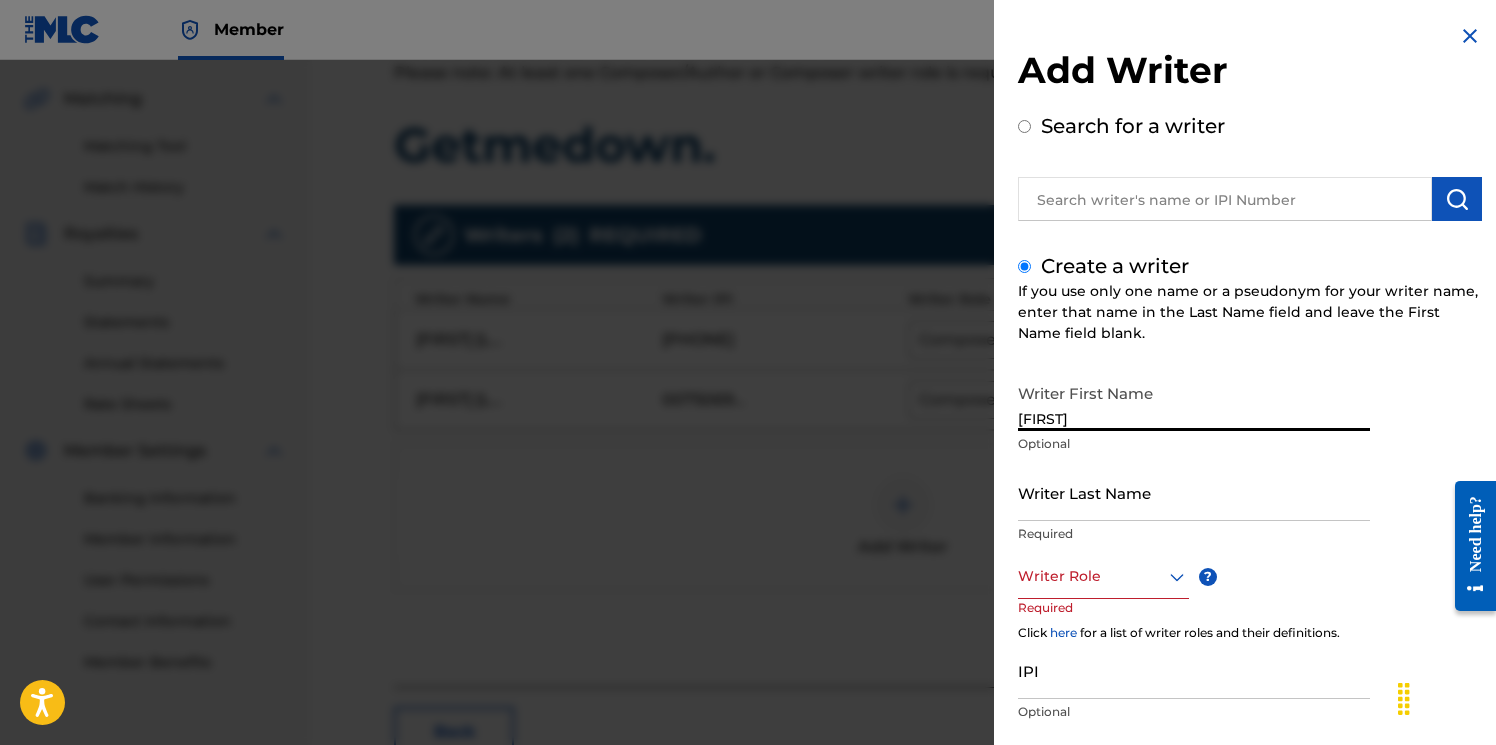 type on "[FIRST]" 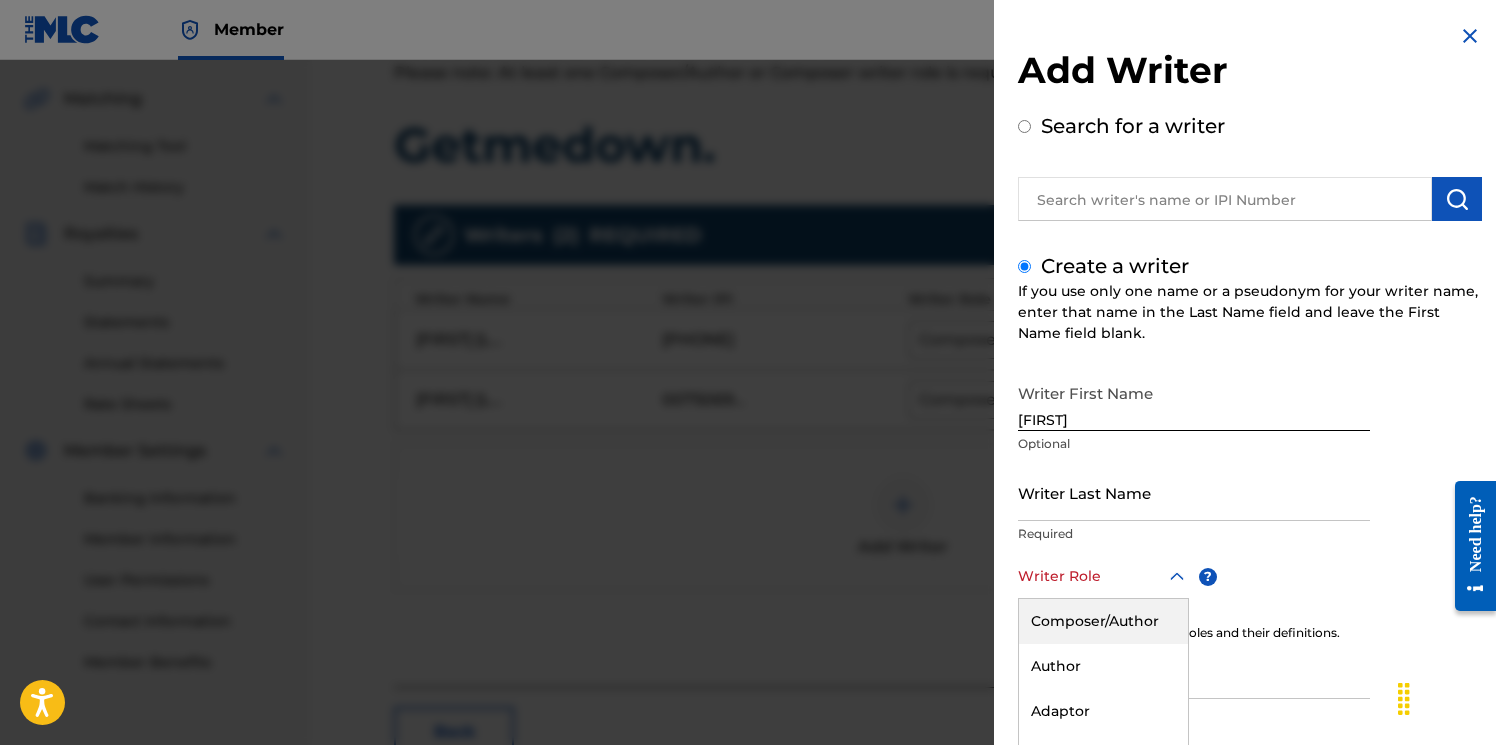 scroll, scrollTop: 121, scrollLeft: 0, axis: vertical 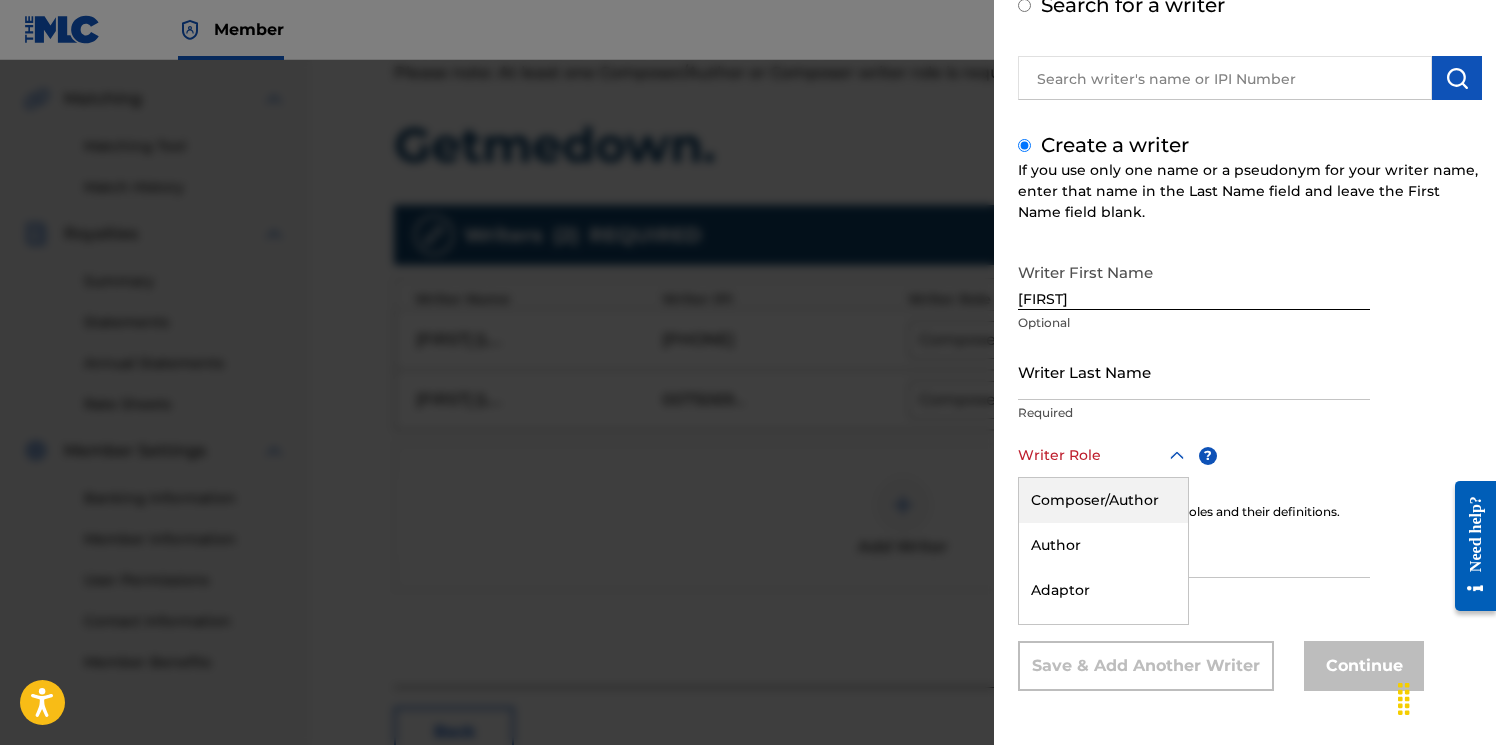 click on "Composer/Author" at bounding box center (1103, 500) 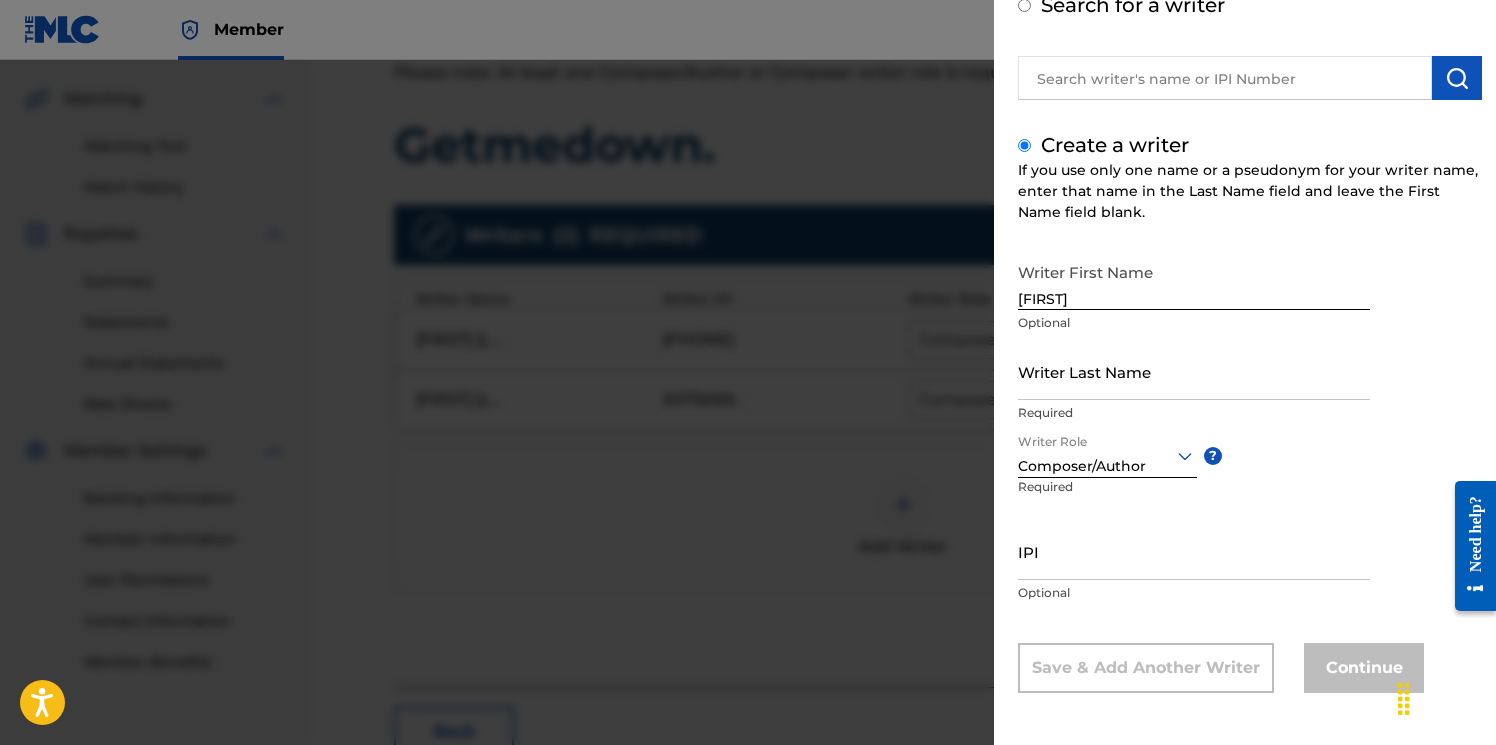 click on "IPI" at bounding box center [1194, 551] 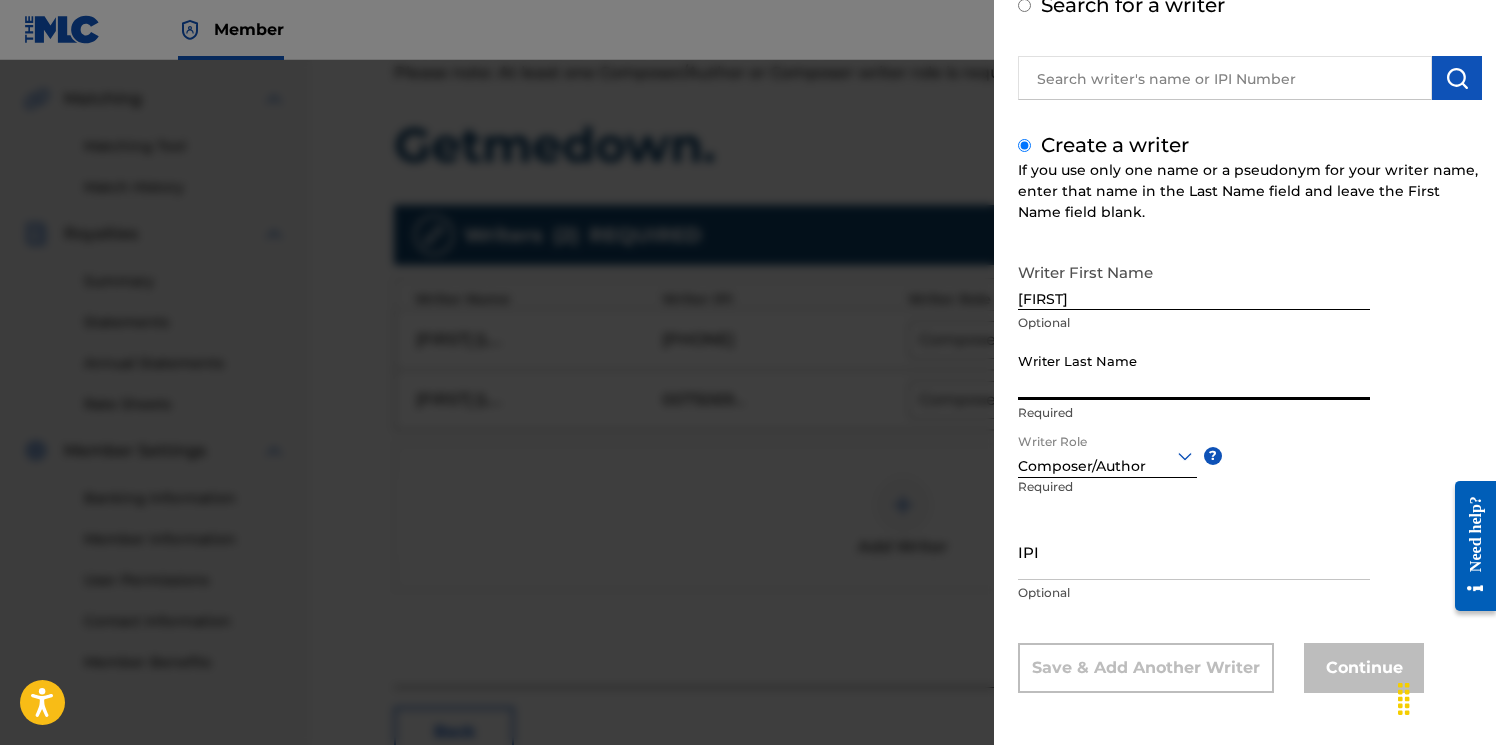 click on "Writer Last Name" at bounding box center [1194, 371] 